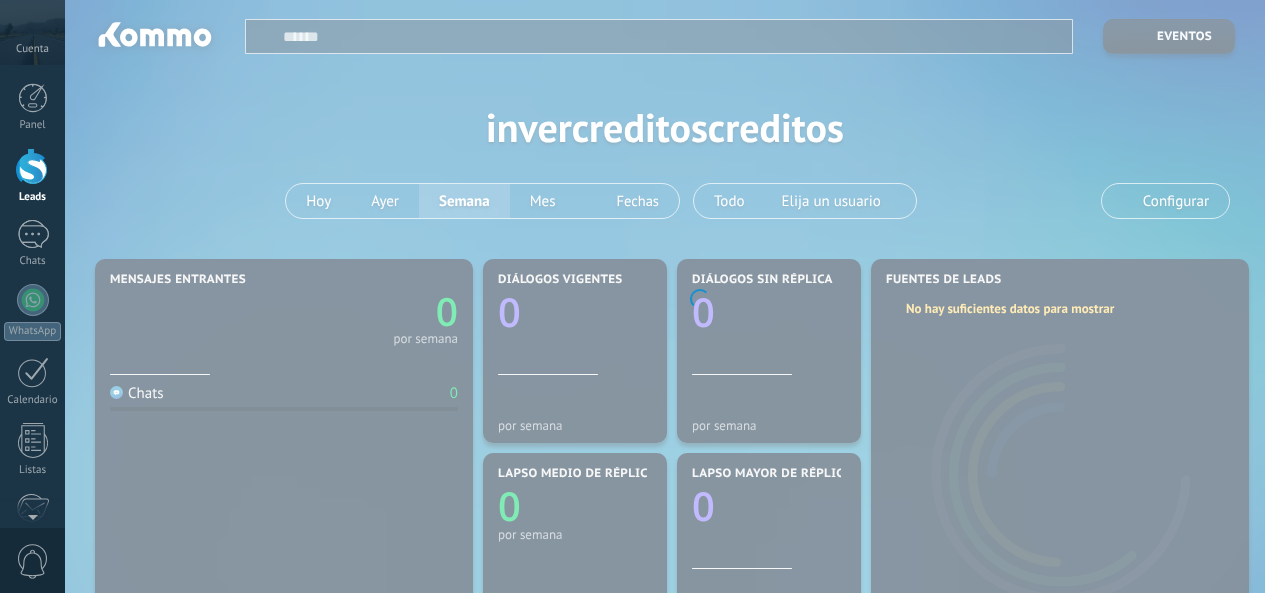 scroll, scrollTop: 0, scrollLeft: 0, axis: both 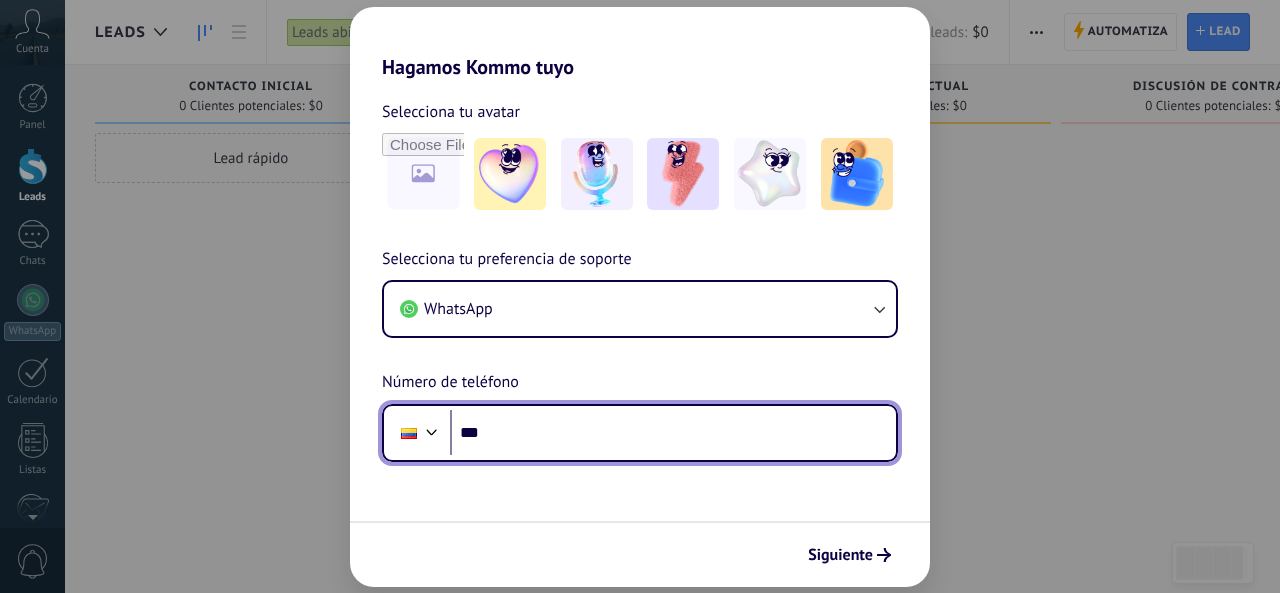 click on "***" at bounding box center [673, 433] 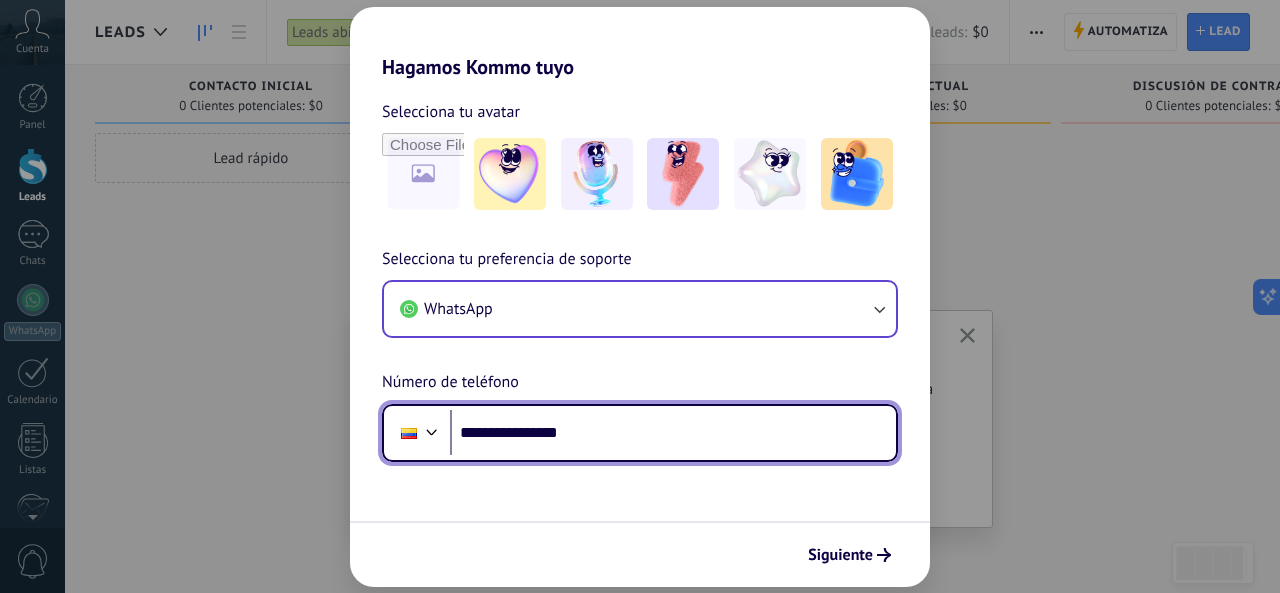 type on "**********" 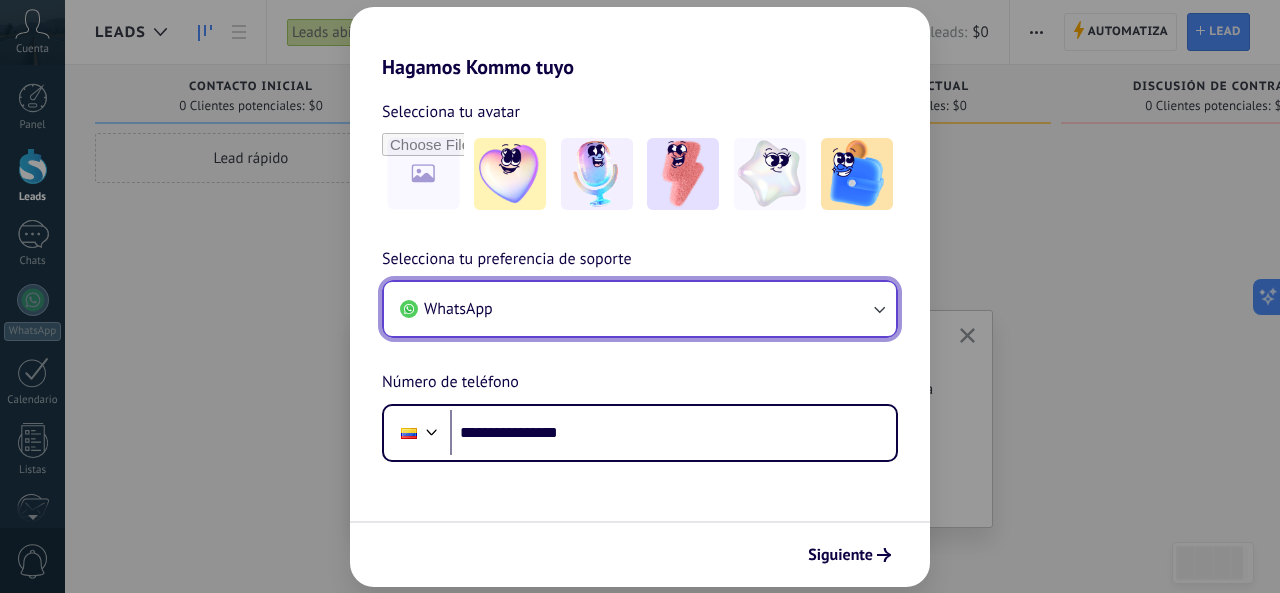 click 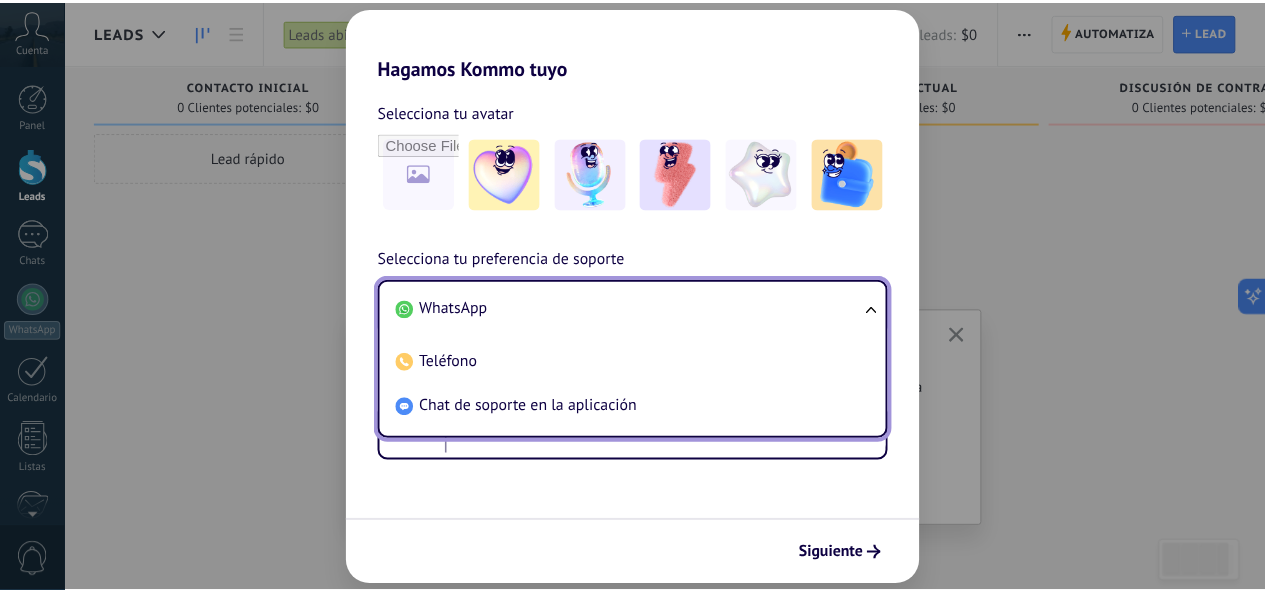 scroll, scrollTop: 0, scrollLeft: 0, axis: both 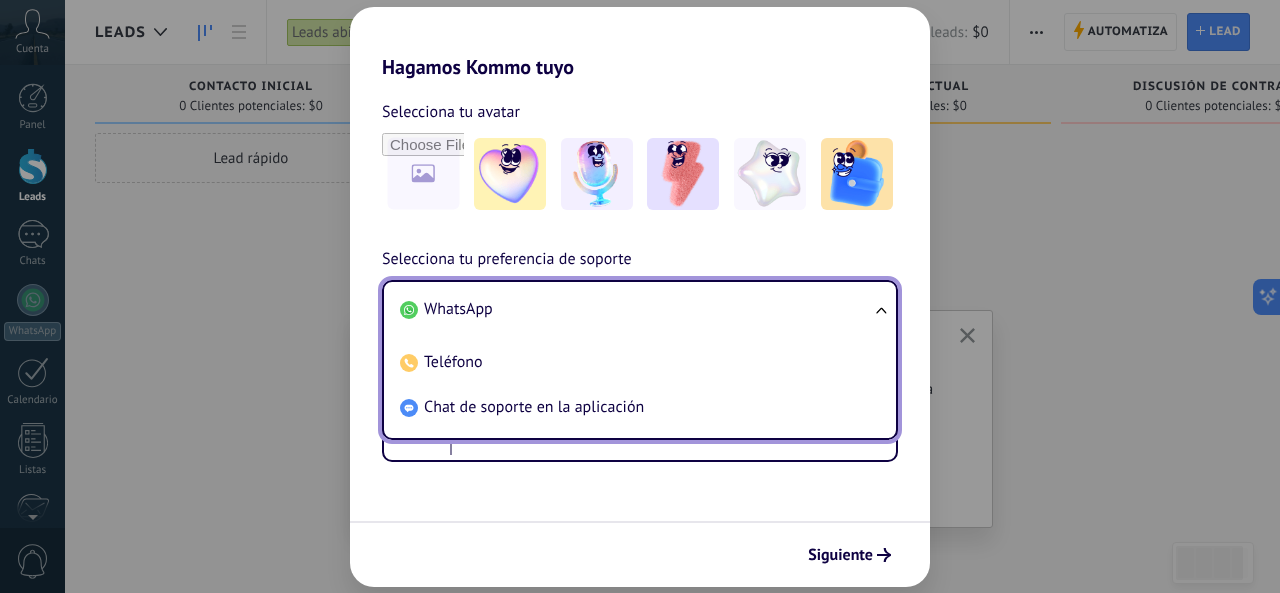 click on "WhatsApp Teléfono Chat de soporte en la aplicación" at bounding box center (640, 360) 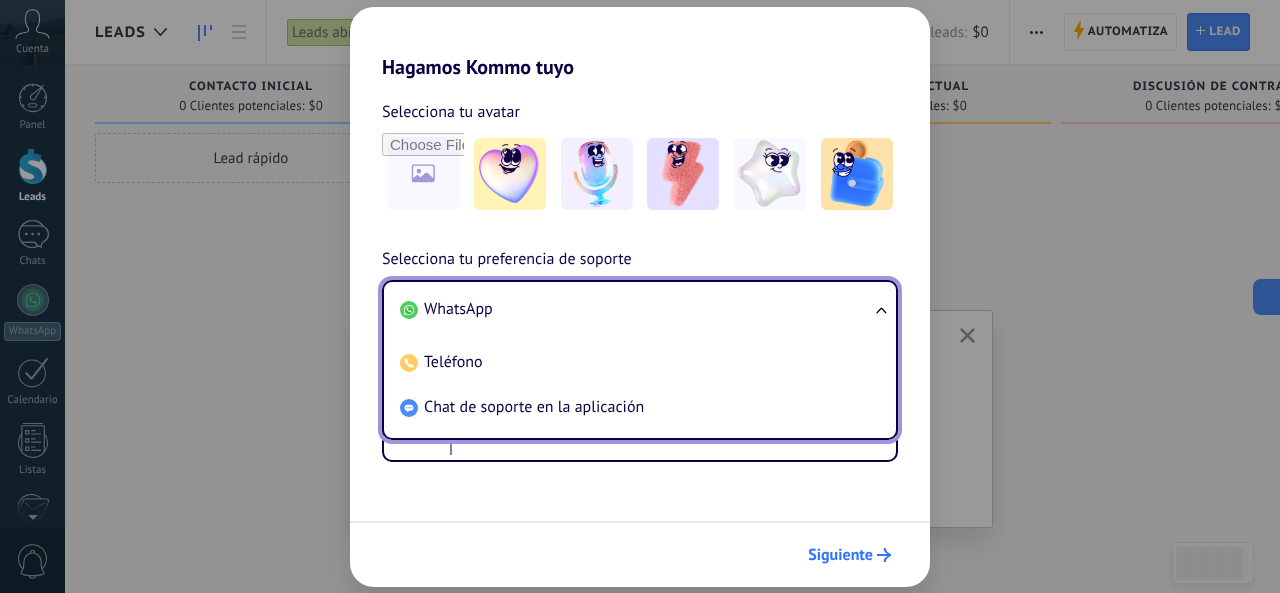 click on "Siguiente" at bounding box center [840, 555] 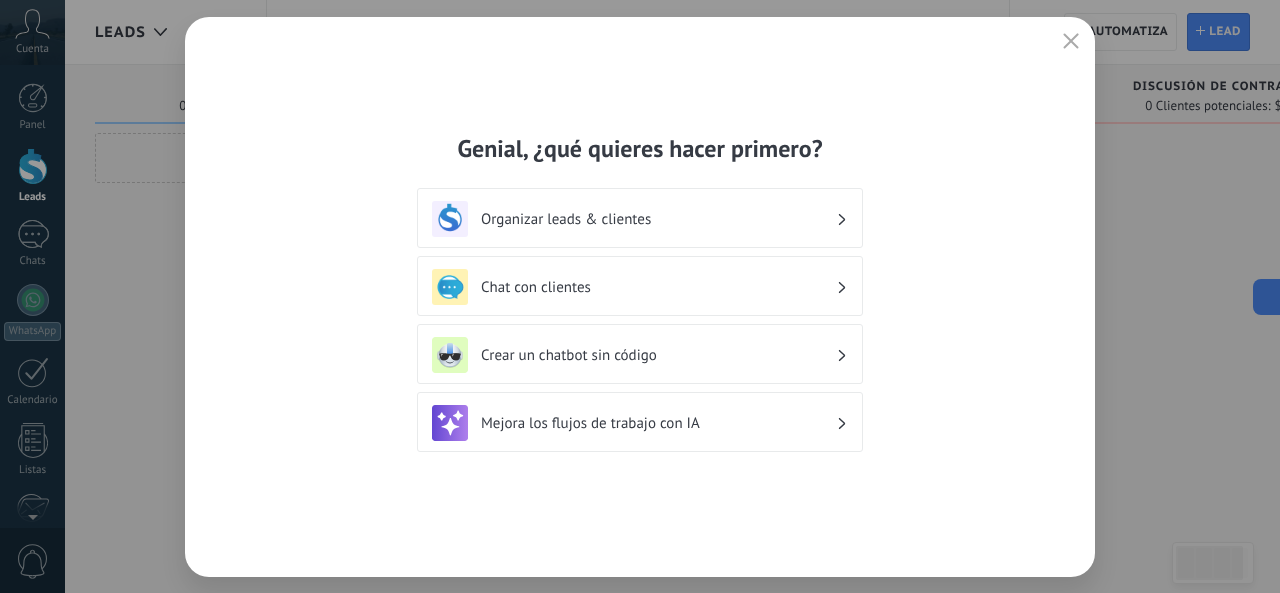 click on "Organizar leads & clientes" at bounding box center [658, 219] 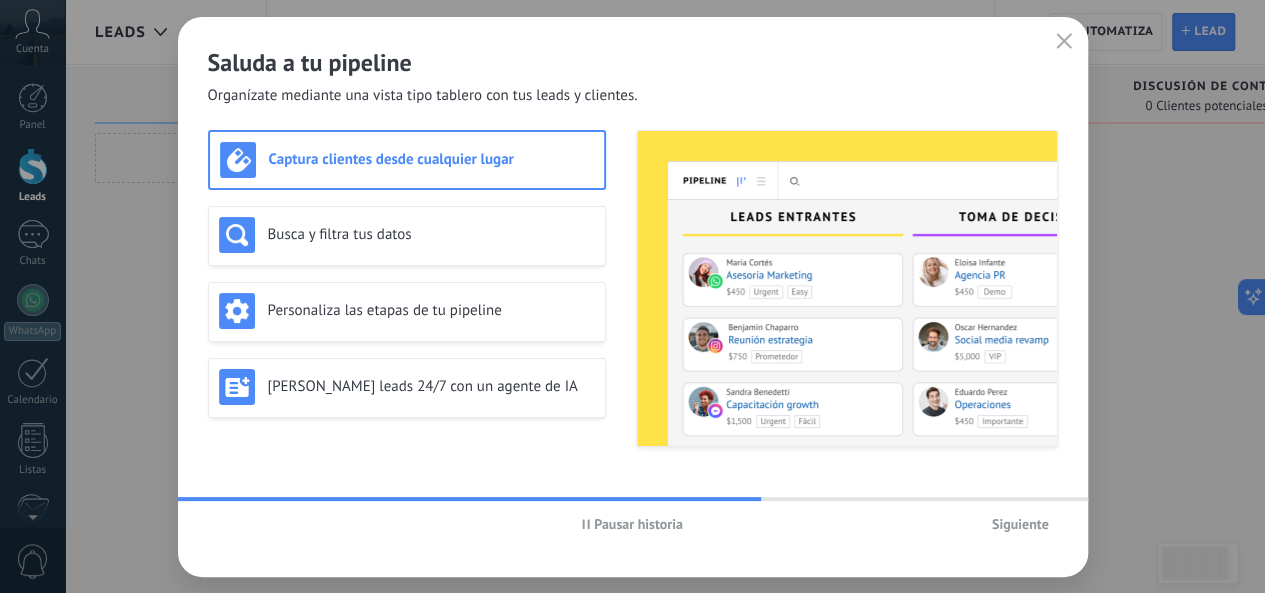 click on "Saluda a tu pipeline Organízate mediante una vista tipo tablero con tus leads y clientes. Captura clientes desde cualquier lugar Busca y filtra tus datos Personaliza las etapas de tu pipeline Genera leads 24/7 con un agente de IA Pausar historia Siguiente" at bounding box center (632, 296) 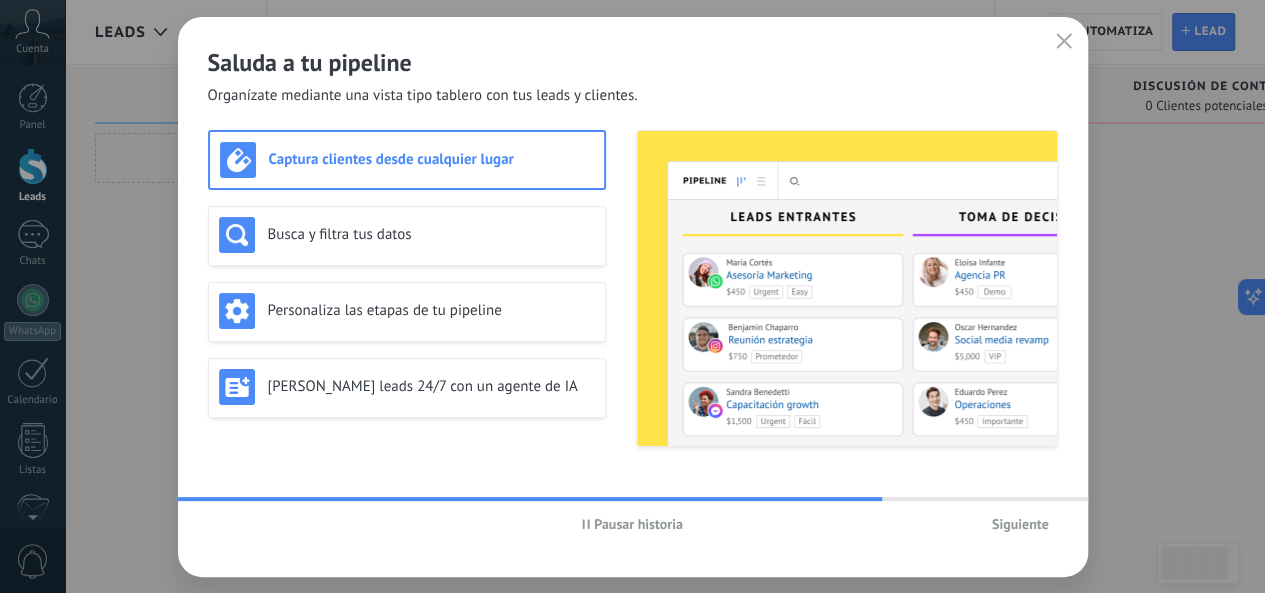 click on "Captura clientes desde cualquier lugar" at bounding box center [431, 159] 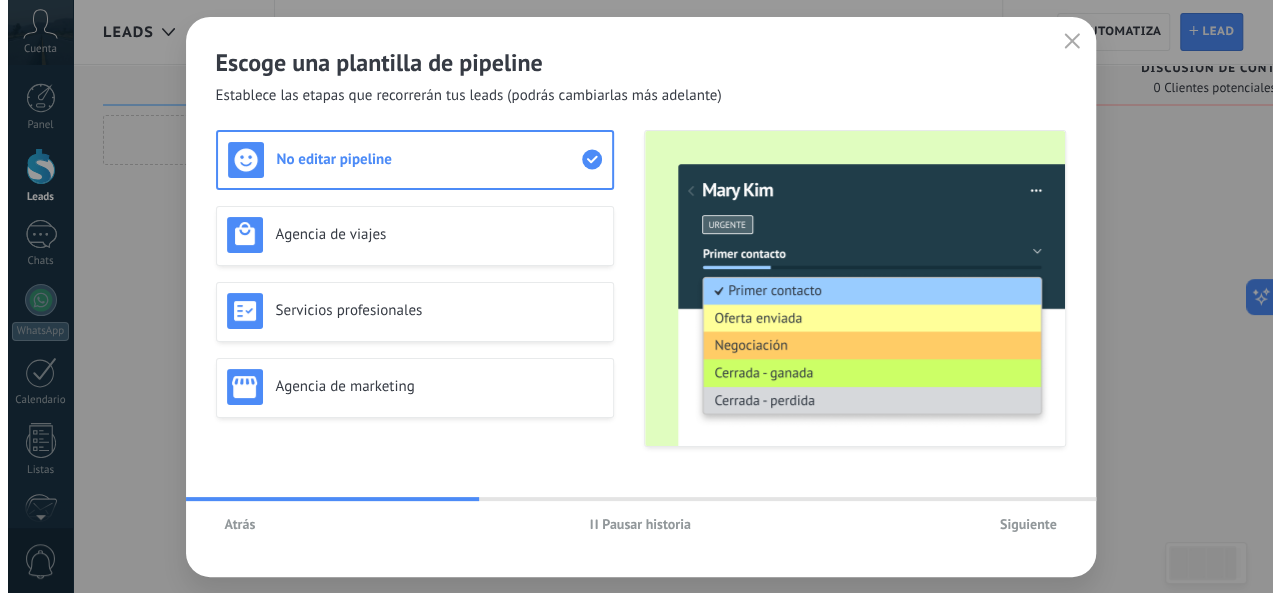 scroll, scrollTop: 0, scrollLeft: 0, axis: both 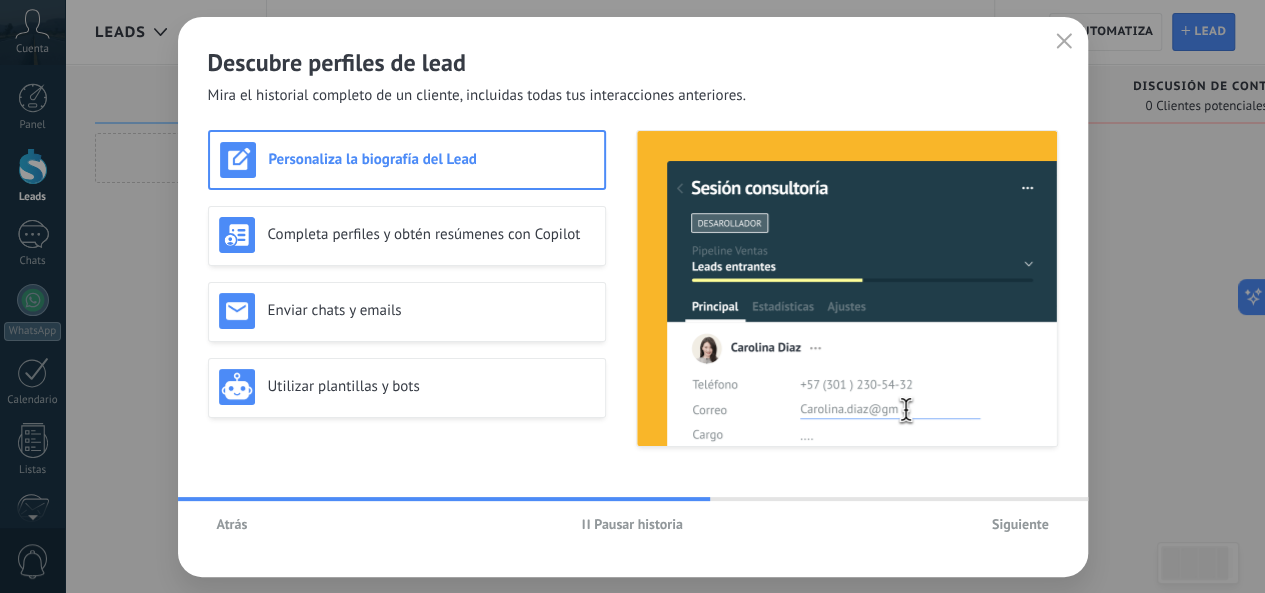click on "Atrás" at bounding box center [232, 524] 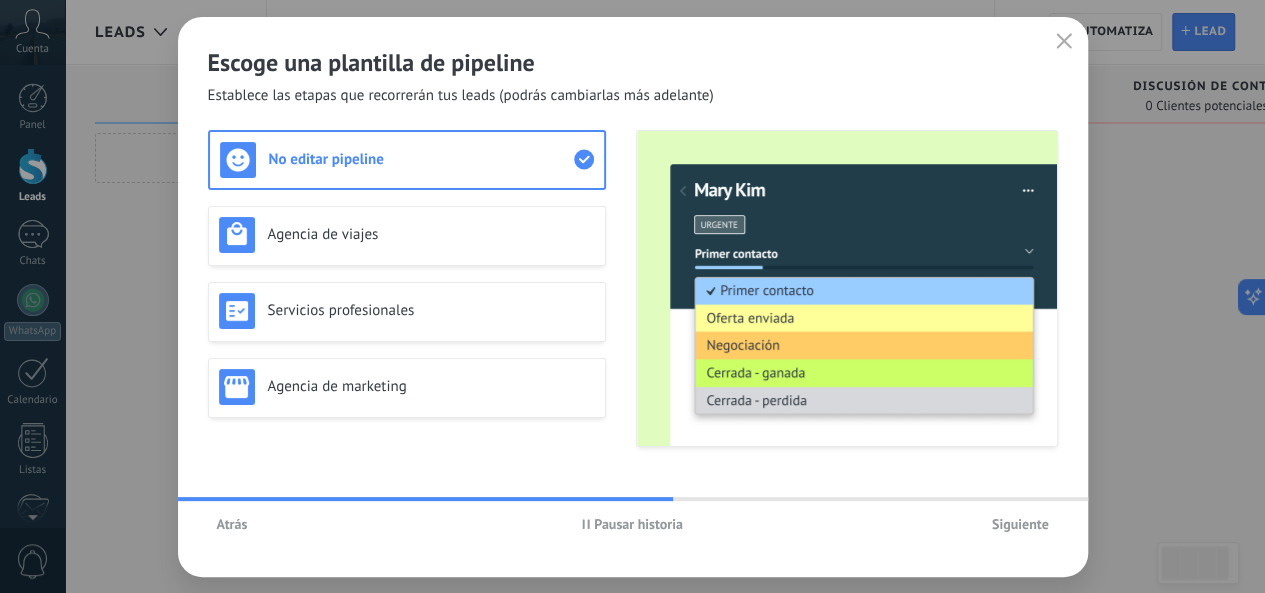 click on "Siguiente" at bounding box center (1020, 524) 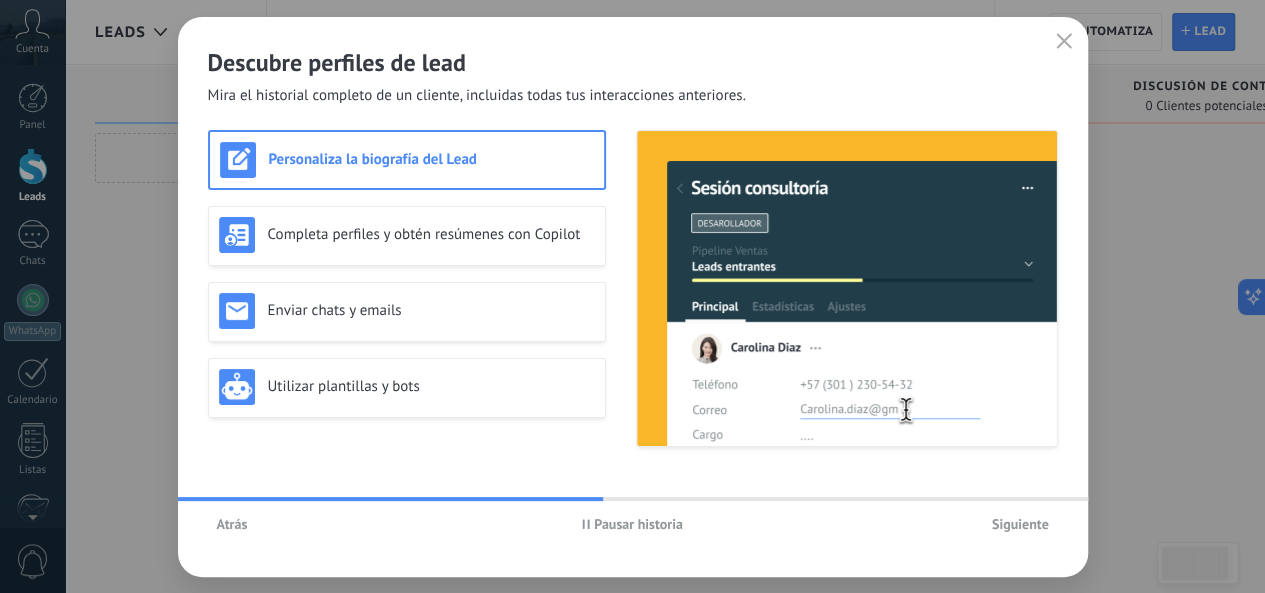 click on "Siguiente" at bounding box center [1020, 524] 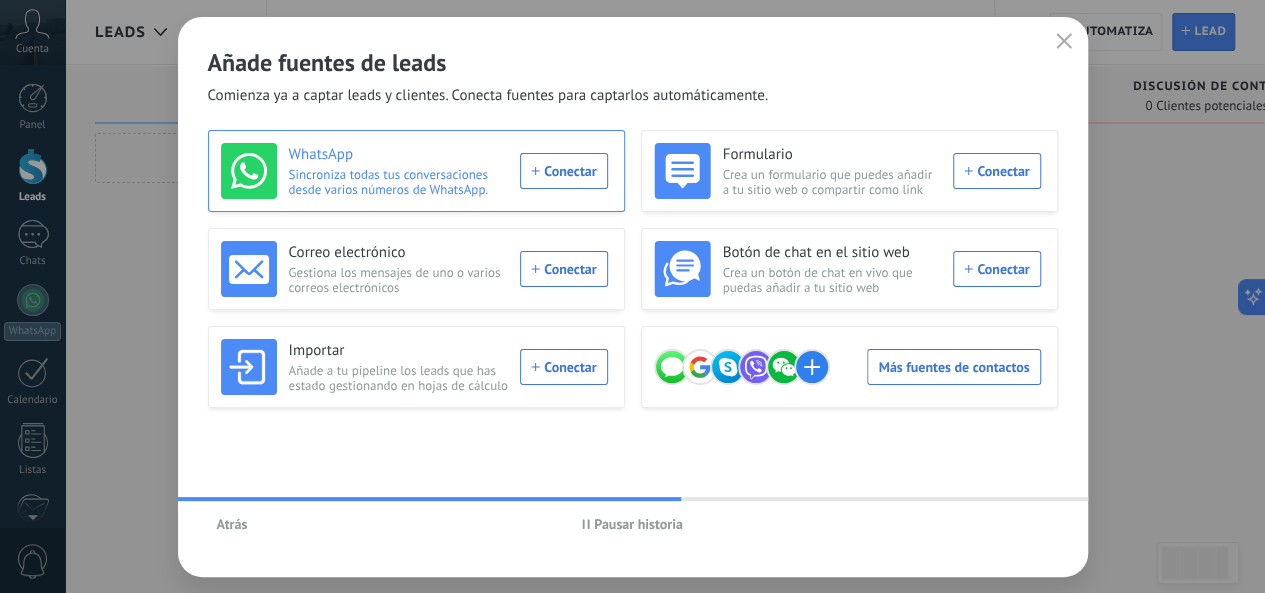 click on "WhatsApp Sincroniza todas tus conversaciones desde varios números de WhatsApp. Conectar" at bounding box center [414, 171] 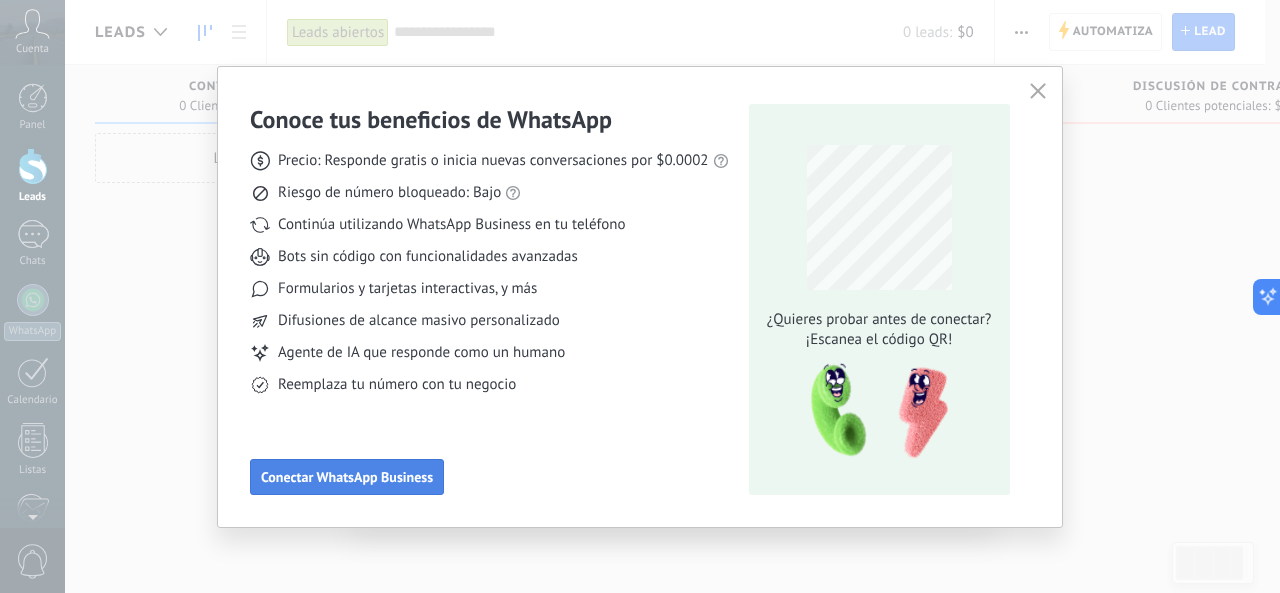 click on "Conectar WhatsApp Business" at bounding box center (347, 477) 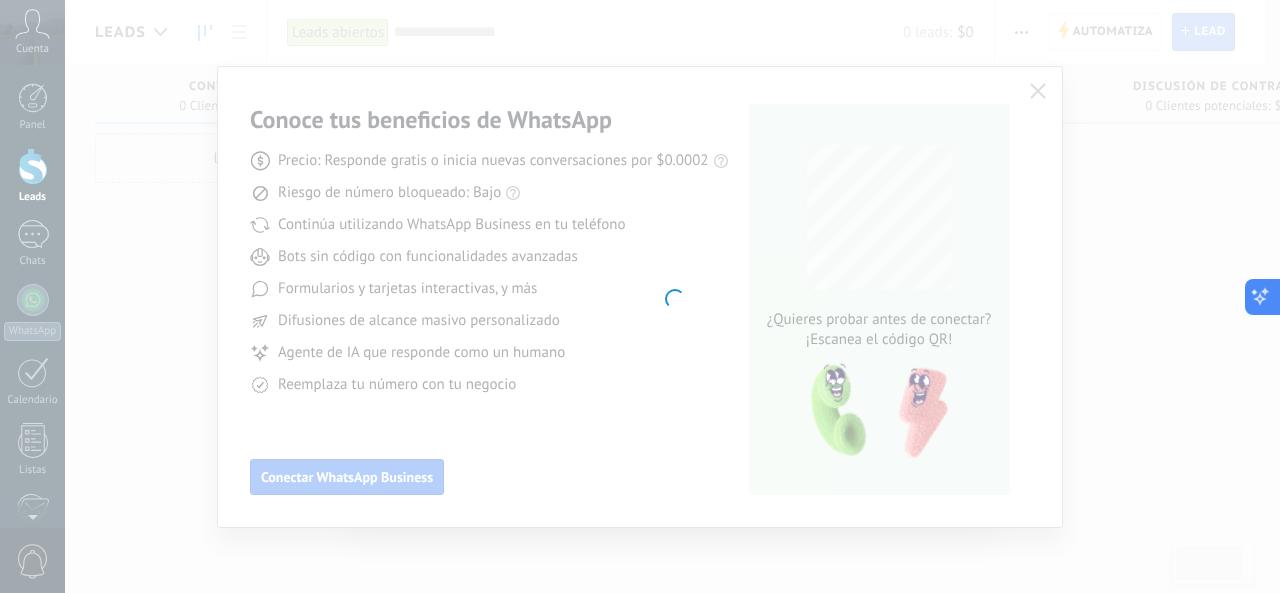 click at bounding box center (1263, 297) 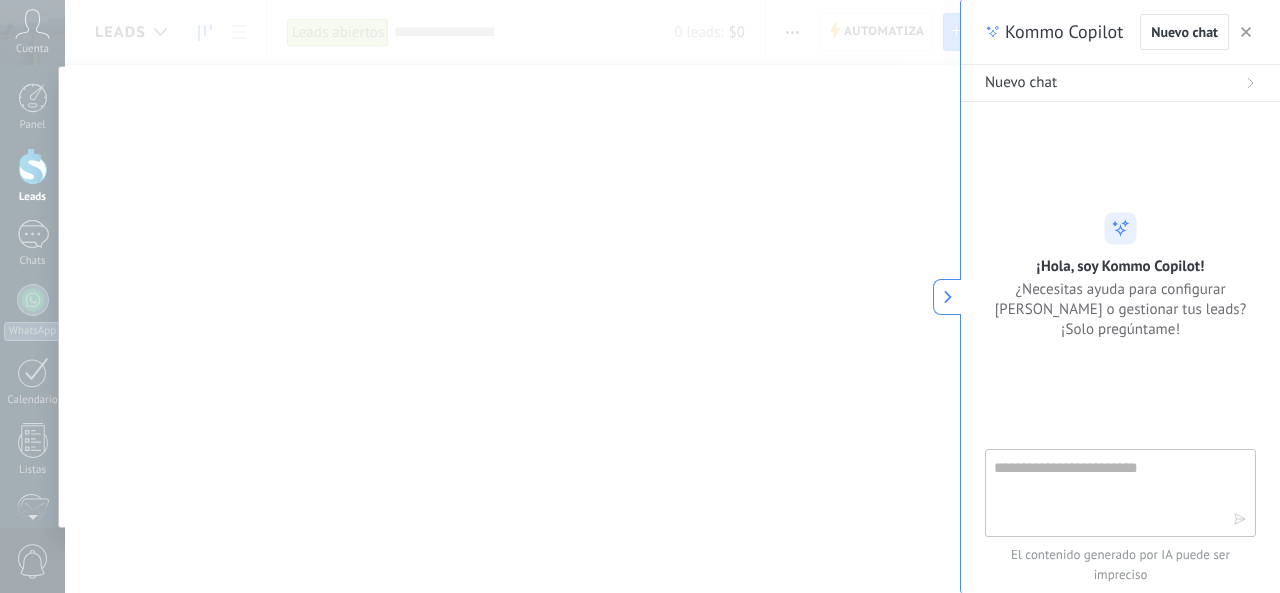 click 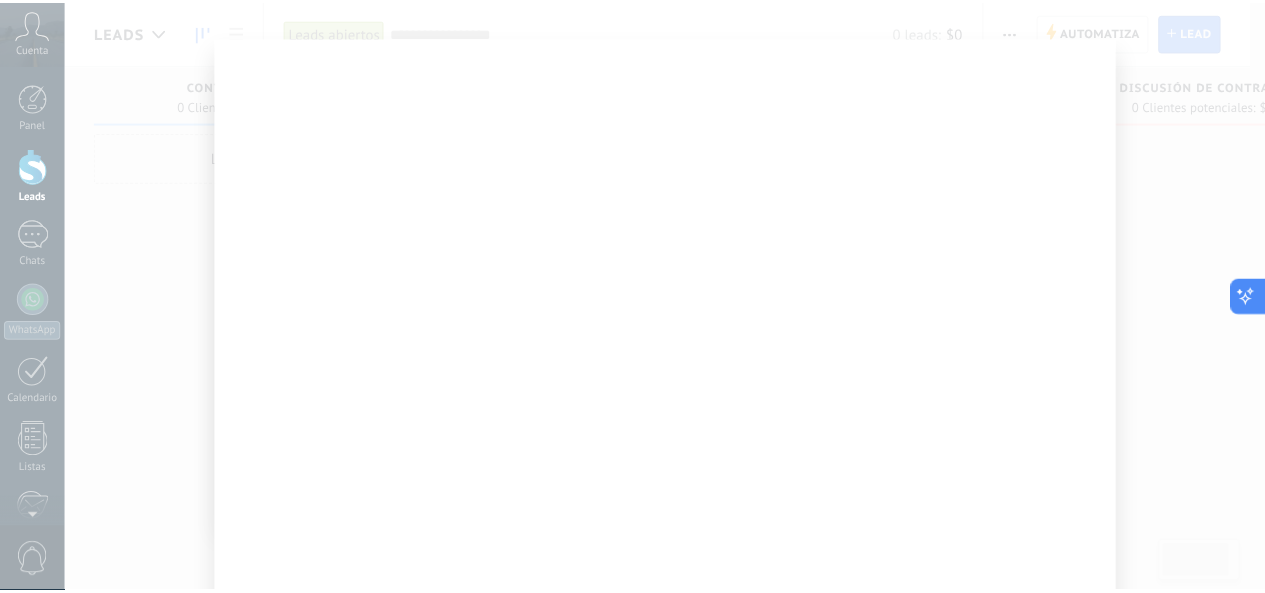 scroll, scrollTop: 0, scrollLeft: 0, axis: both 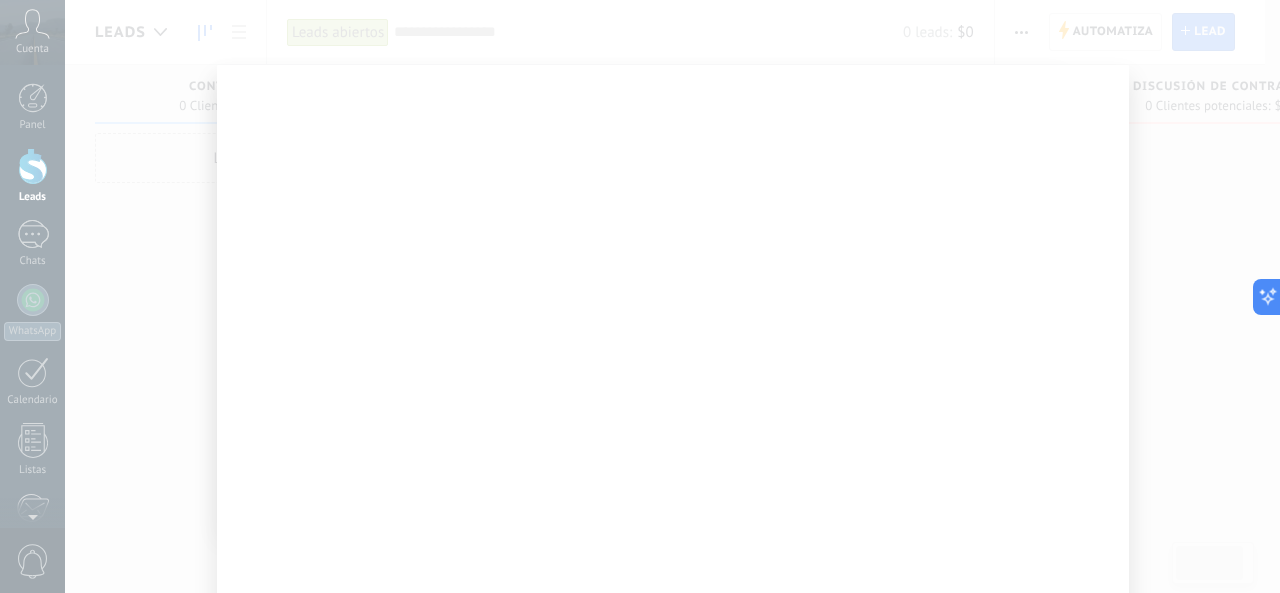 click at bounding box center (672, 296) 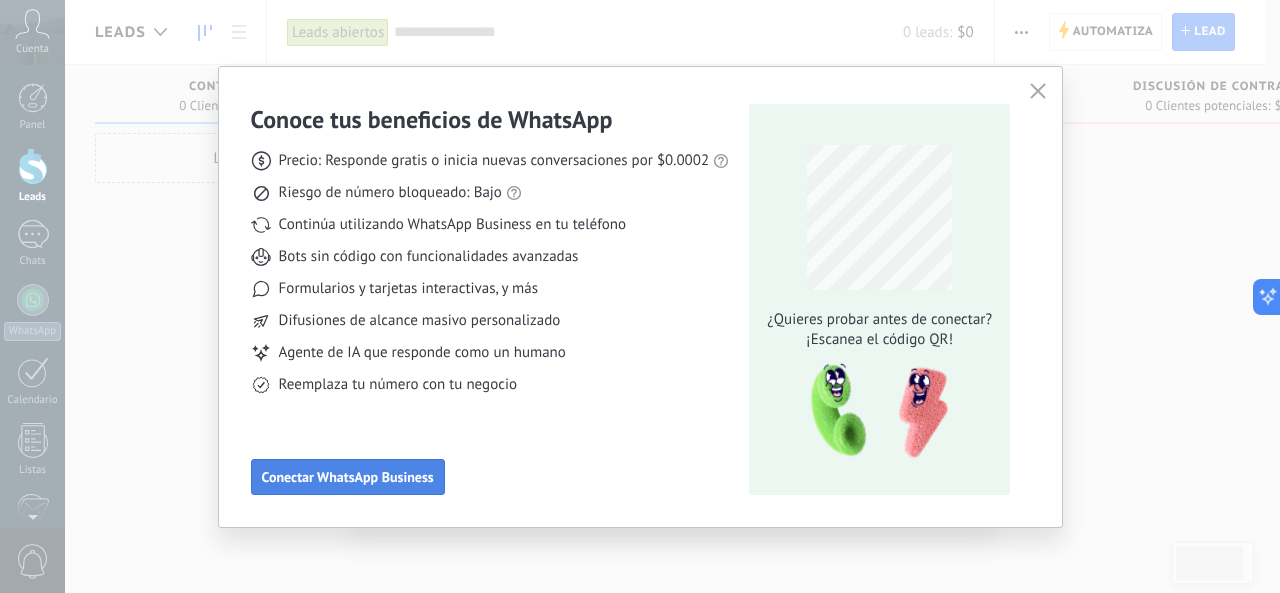 click on "Conectar WhatsApp Business" at bounding box center [348, 477] 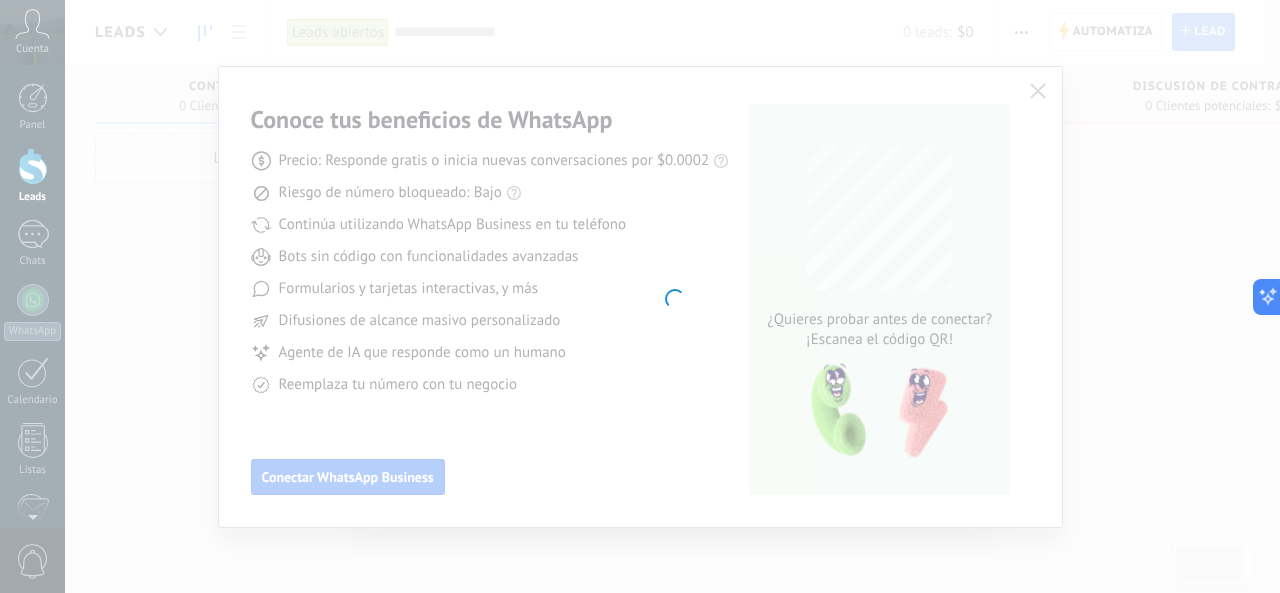 click at bounding box center (672, 296) 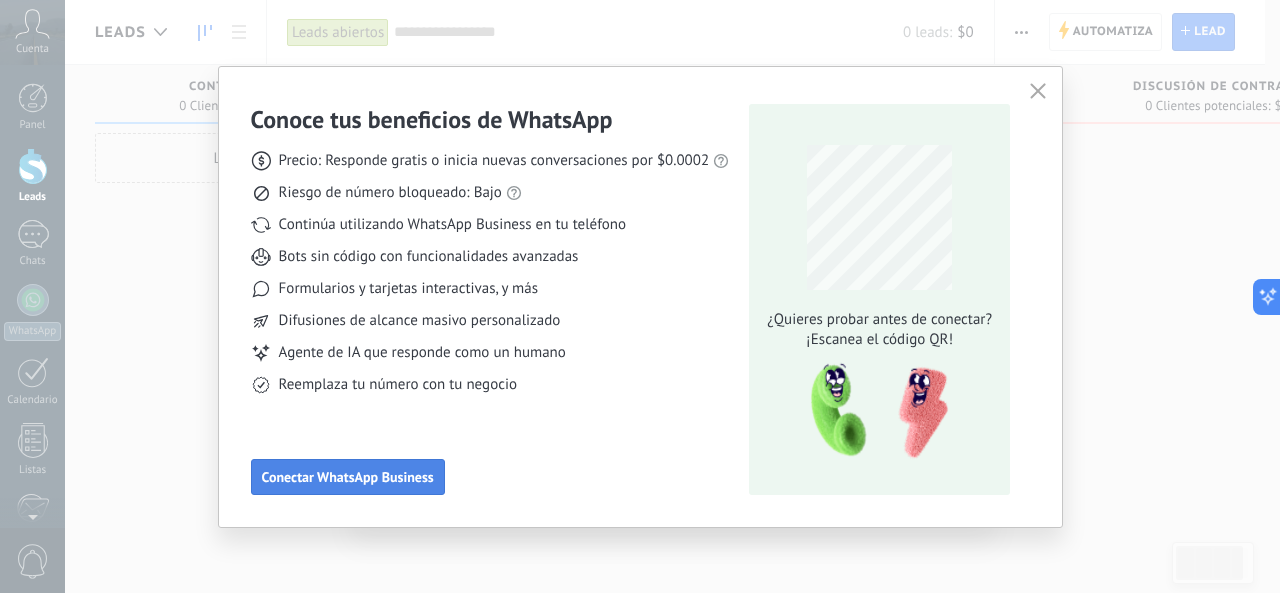 click on "Conectar WhatsApp Business" at bounding box center [348, 477] 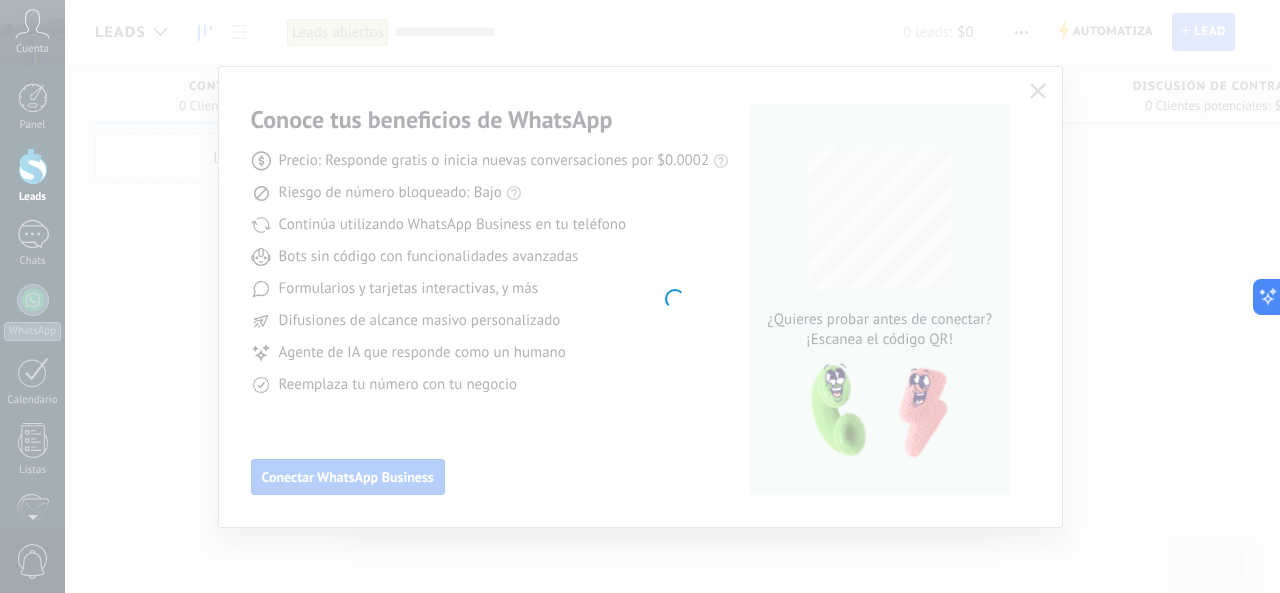 click at bounding box center (672, 296) 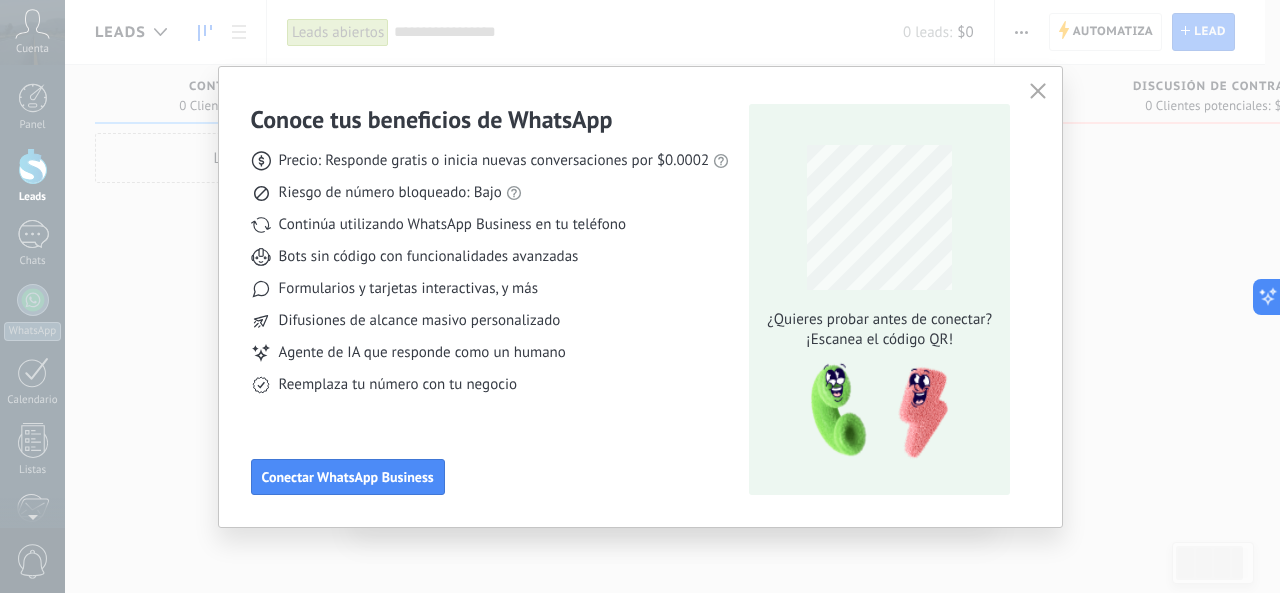 click at bounding box center [1038, 92] 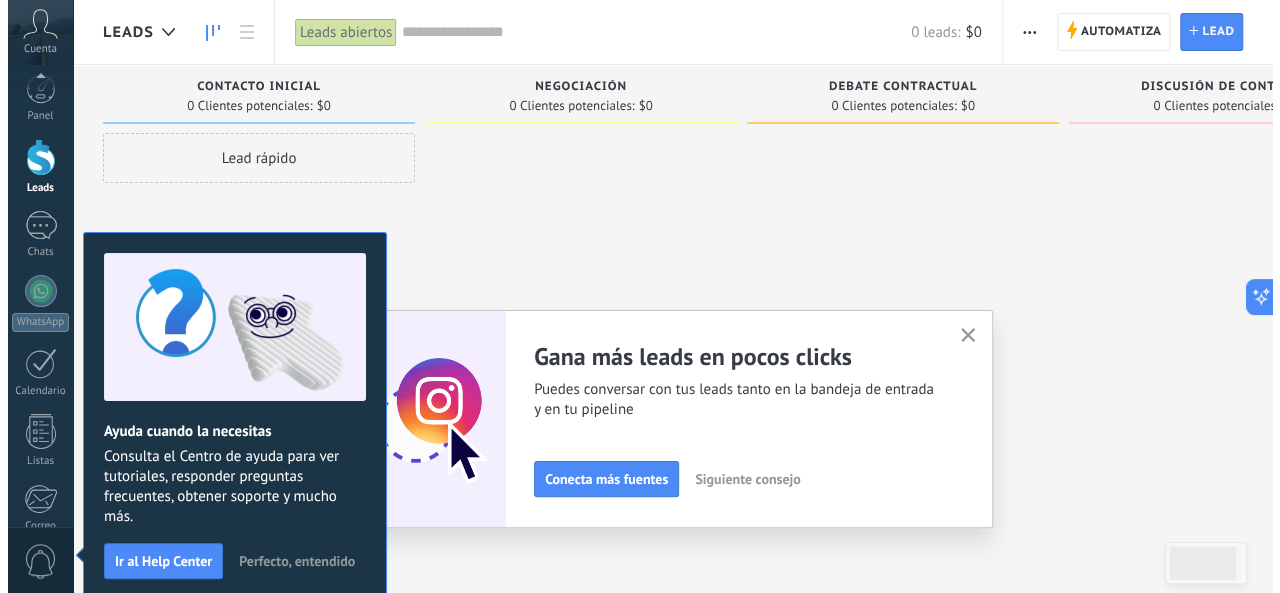 scroll, scrollTop: 0, scrollLeft: 0, axis: both 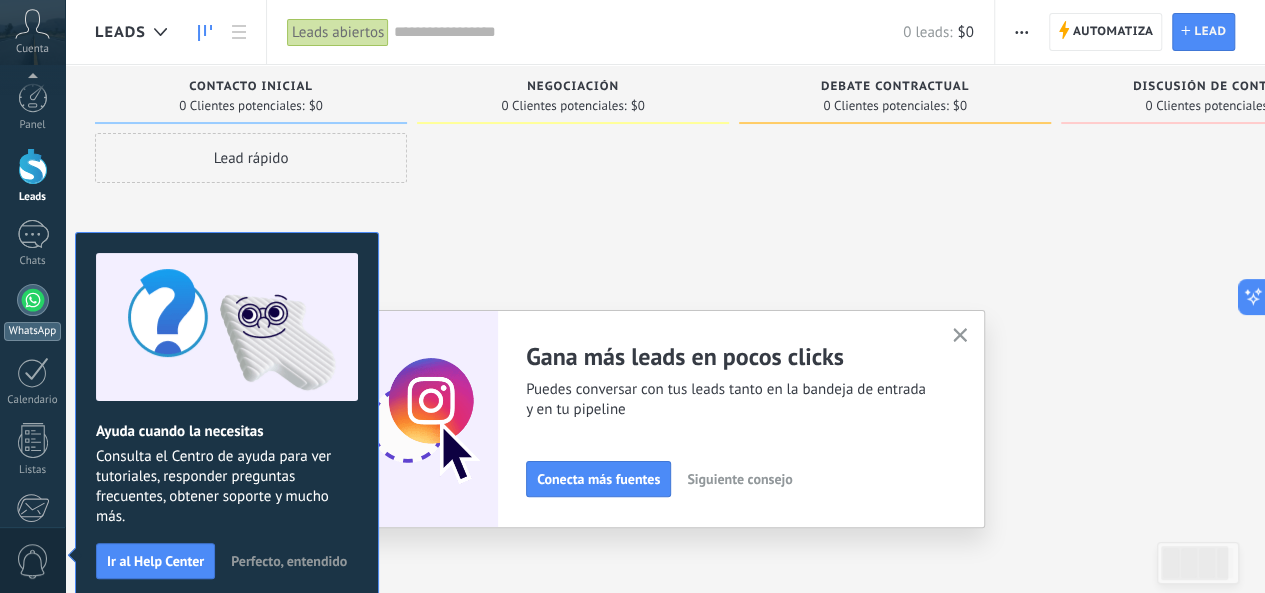 click at bounding box center (33, 300) 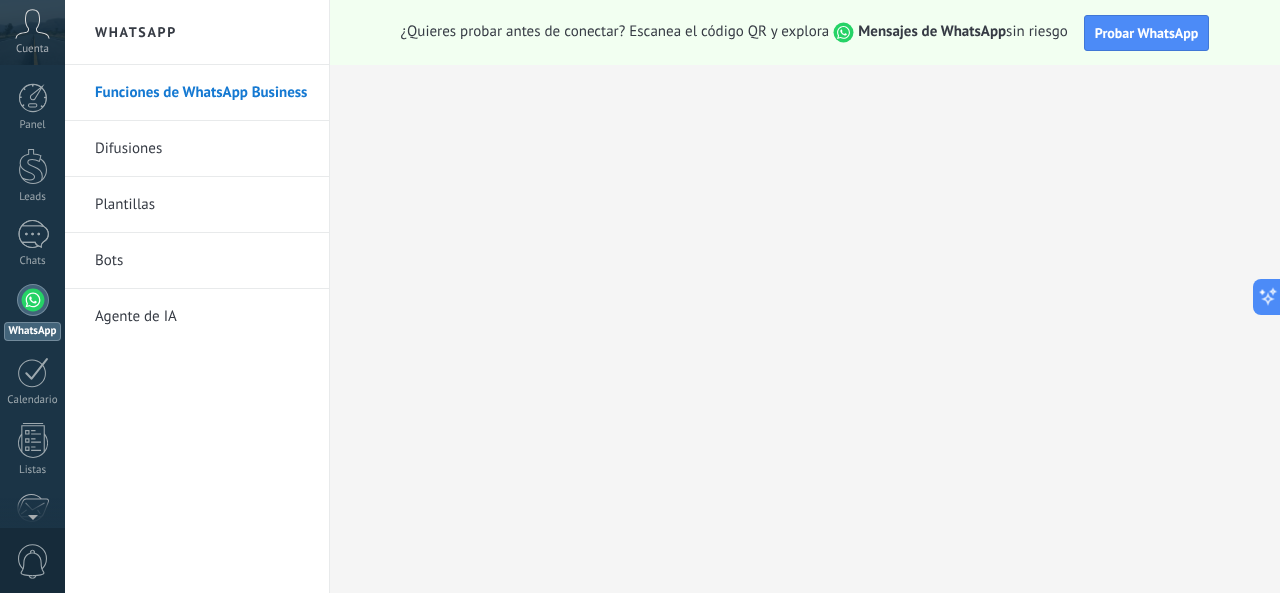 click on "Funciones de WhatsApp Business" at bounding box center [202, 93] 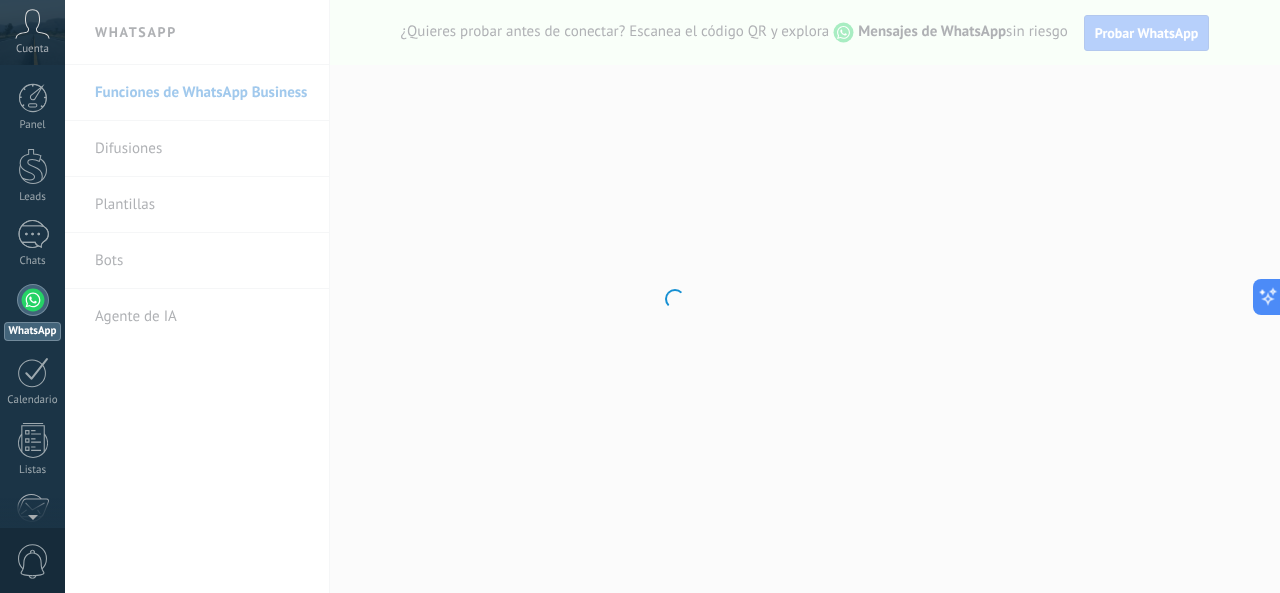 click on "WhatsApp" at bounding box center [32, 331] 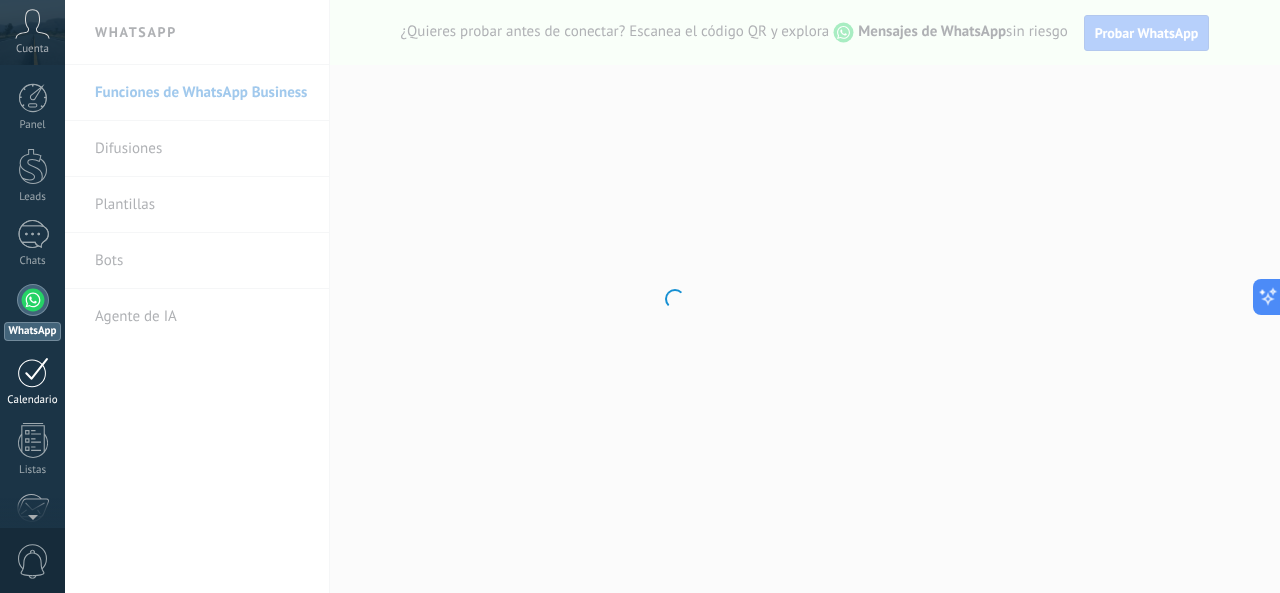 click at bounding box center (33, 372) 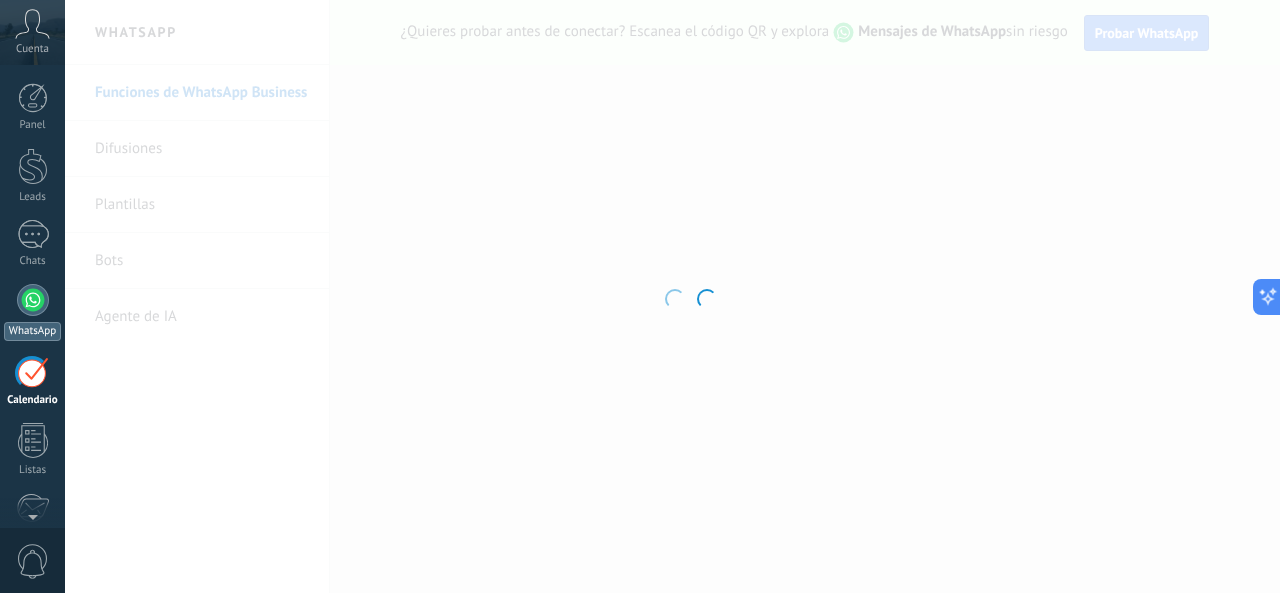 click at bounding box center (33, 300) 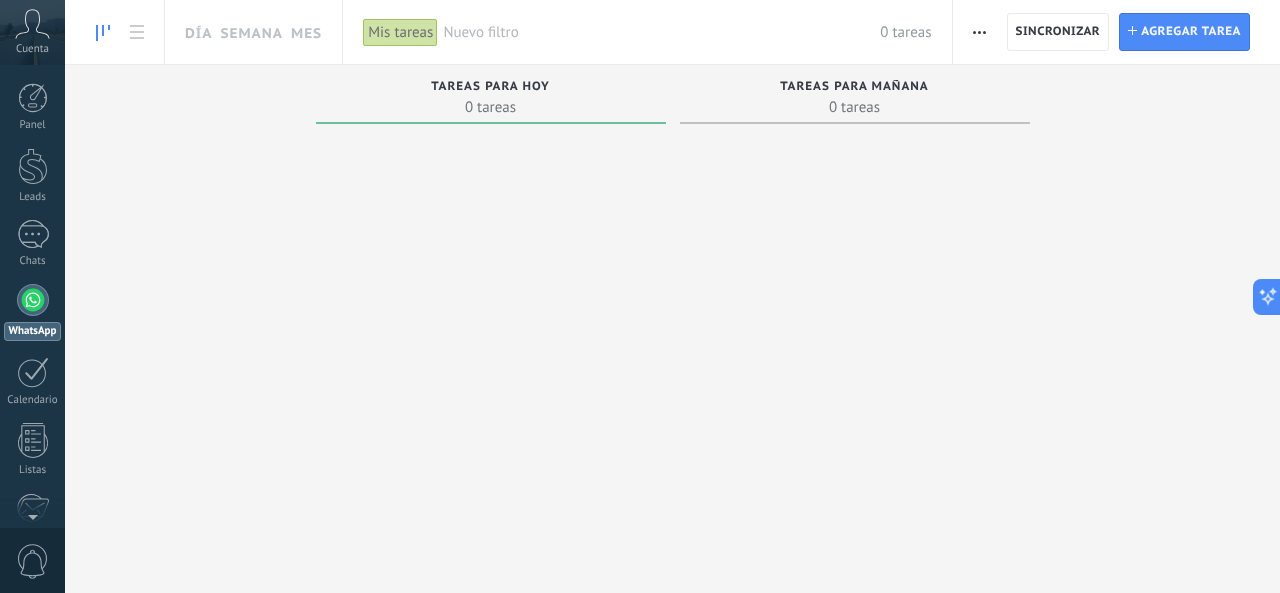 click at bounding box center (103, 32) 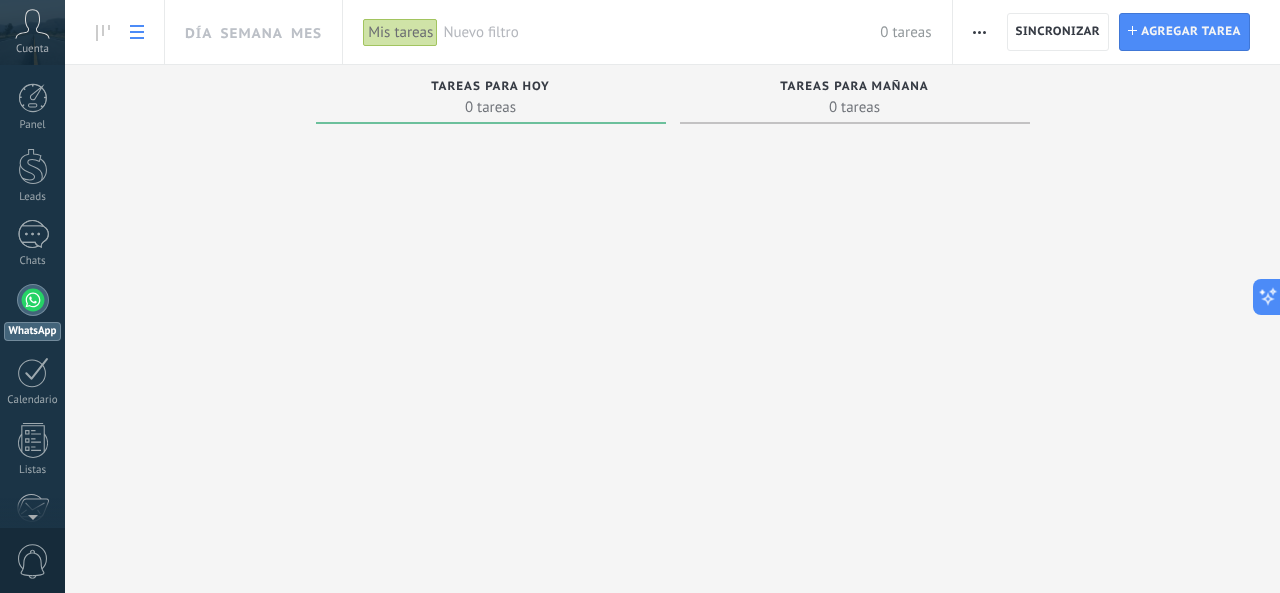 click at bounding box center [137, 32] 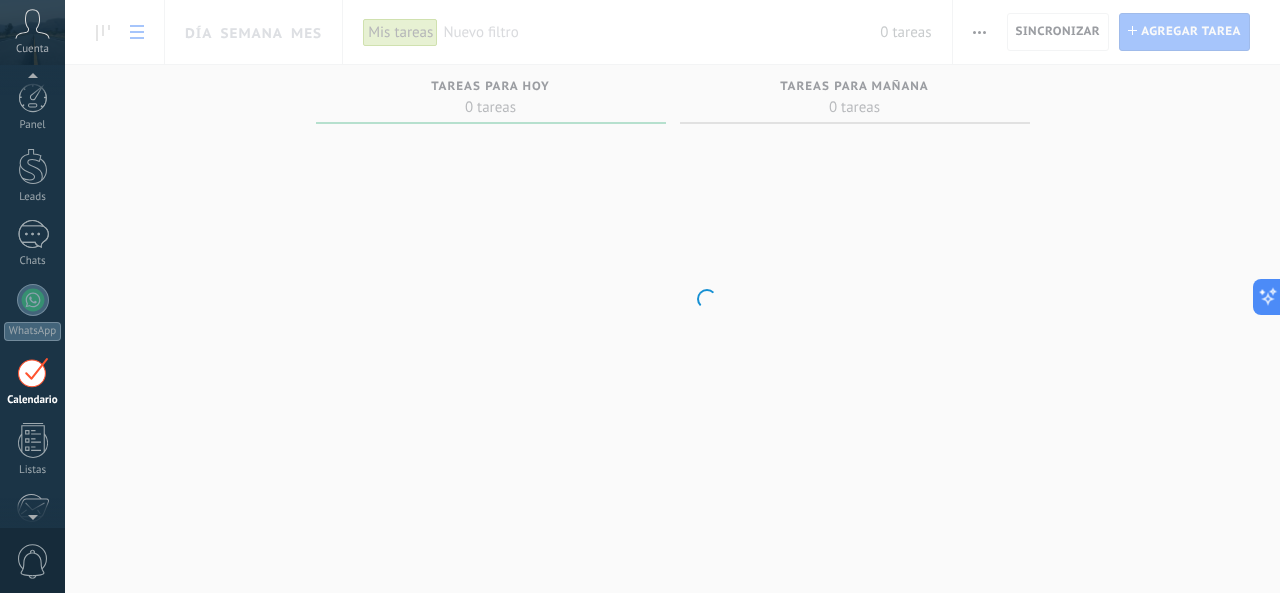 scroll, scrollTop: 57, scrollLeft: 0, axis: vertical 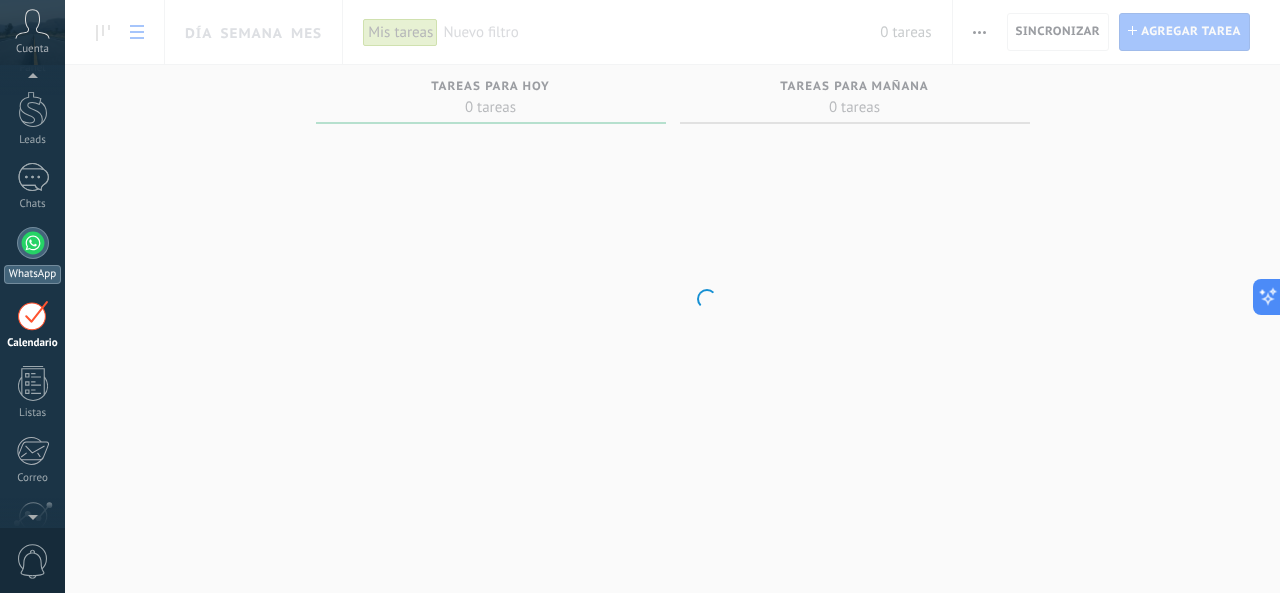 click at bounding box center [33, 243] 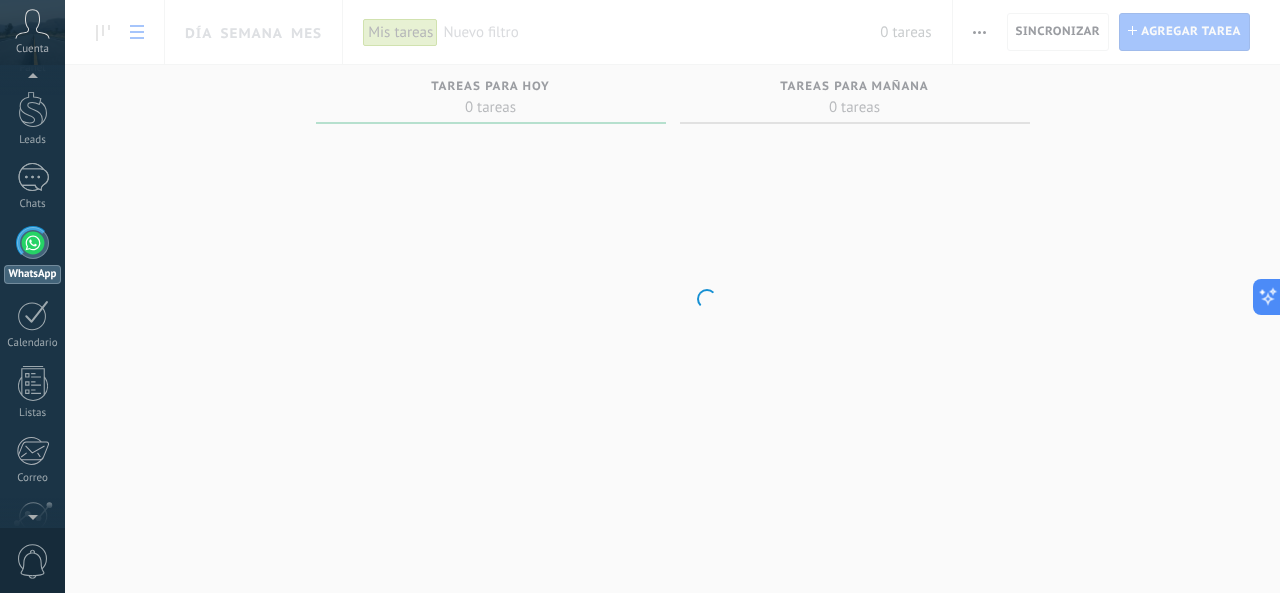 scroll, scrollTop: 0, scrollLeft: 0, axis: both 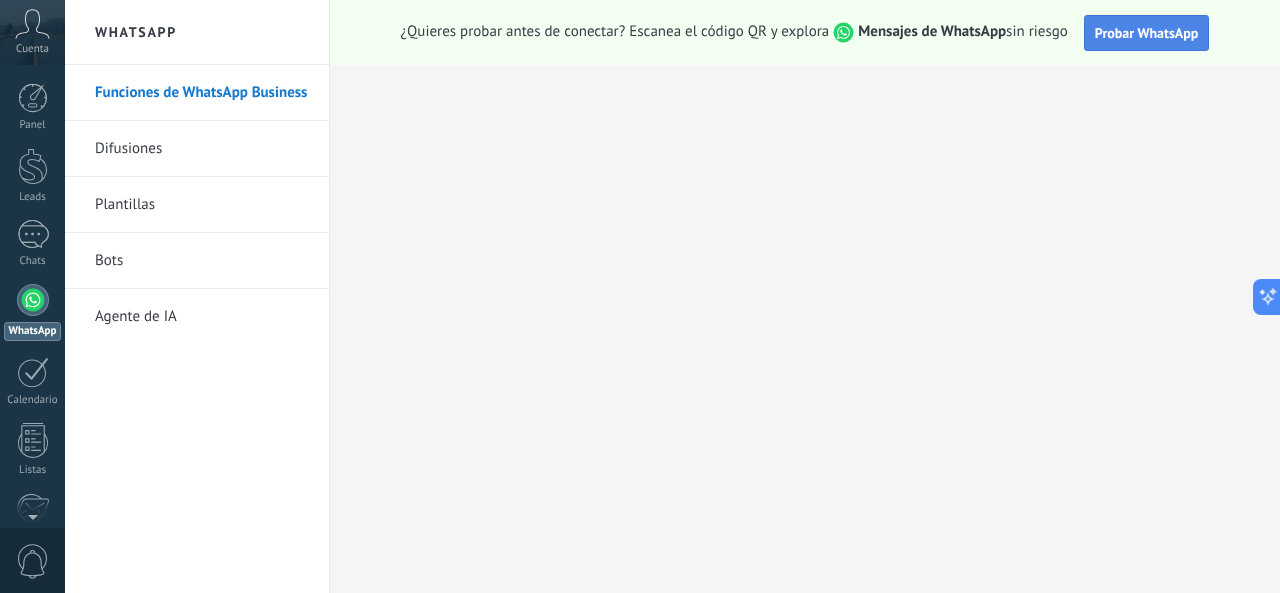 click on "Probar WhatsApp" at bounding box center [1147, 33] 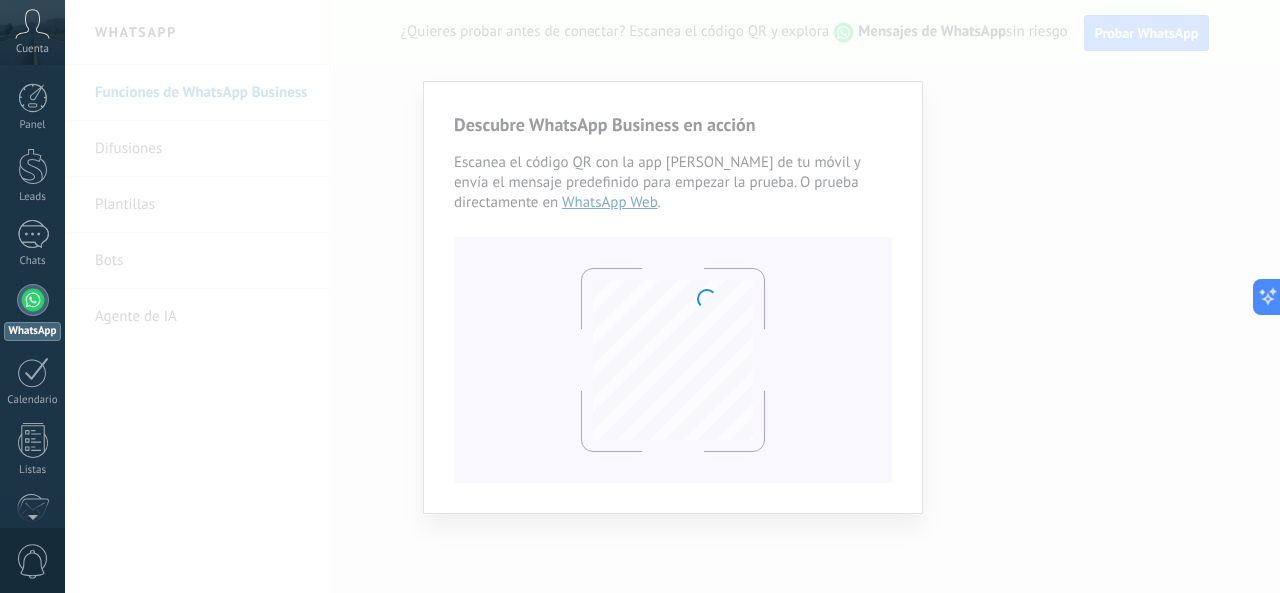 click on ".abccls-1,.abccls-2{fill-rule:evenodd}.abccls-2{fill:#fff} .abfcls-1{fill:none}.abfcls-2{fill:#fff} .abncls-1{isolation:isolate}.abncls-2{opacity:.06}.abncls-2,.abncls-3,.abncls-6{mix-blend-mode:multiply}.abncls-3{opacity:.15}.abncls-4,.abncls-8{fill:#fff}.abncls-5{fill:url(#abnlinear-gradient)}.abncls-6{opacity:.04}.abncls-7{fill:url(#abnlinear-gradient-2)}.abncls-8{fill-rule:evenodd} .abqst0{fill:#ffa200} .abwcls-1{fill:#252525} .cls-1{isolation:isolate} .acicls-1{fill:none} .aclcls-1{fill:#232323} .acnst0{display:none} .addcls-1,.addcls-2{fill:none;stroke-miterlimit:10}.addcls-1{stroke:#dfe0e5}.addcls-2{stroke:#a1a7ab} .adecls-1,.adecls-2{fill:none;stroke-miterlimit:10}.adecls-1{stroke:#dfe0e5}.adecls-2{stroke:#a1a7ab} .adqcls-1{fill:#8591a5;fill-rule:evenodd} .aeccls-1{fill:#5c9f37} .aeecls-1{fill:#f86161} .aejcls-1{fill:#8591a5;fill-rule:evenodd} .aekcls-1{fill-rule:evenodd} .aelcls-1{fill-rule:evenodd;fill:currentColor} .aemcls-1{fill-rule:evenodd;fill:currentColor} .aencls-2{fill:#f86161;opacity:.3}" at bounding box center [640, 296] 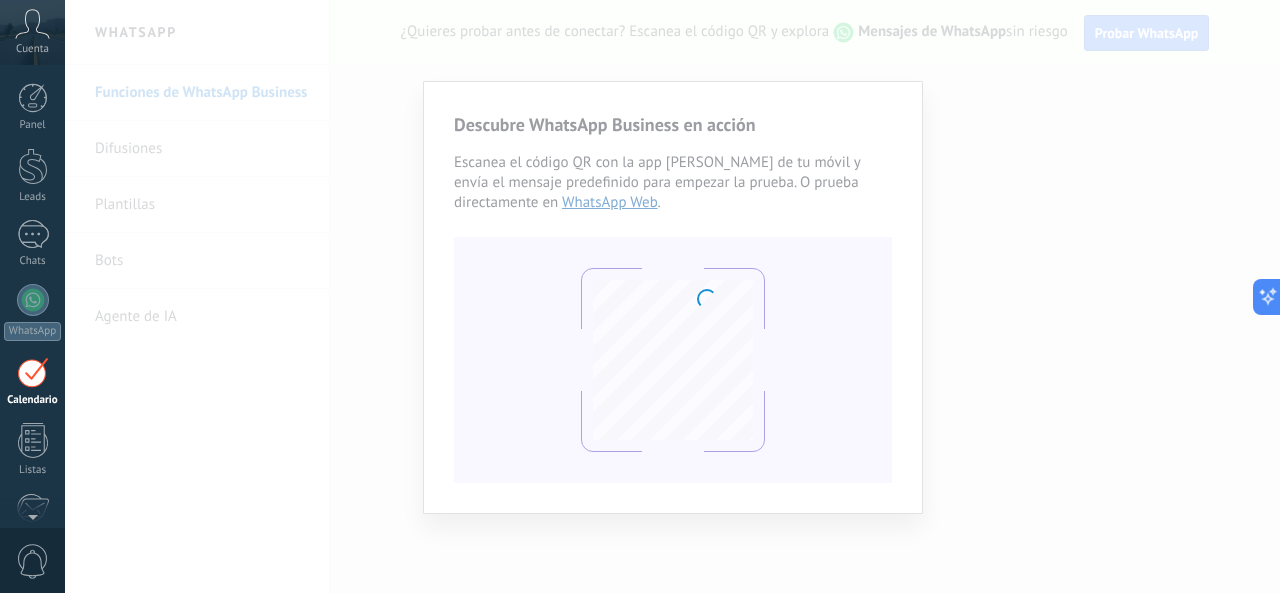 scroll, scrollTop: 57, scrollLeft: 0, axis: vertical 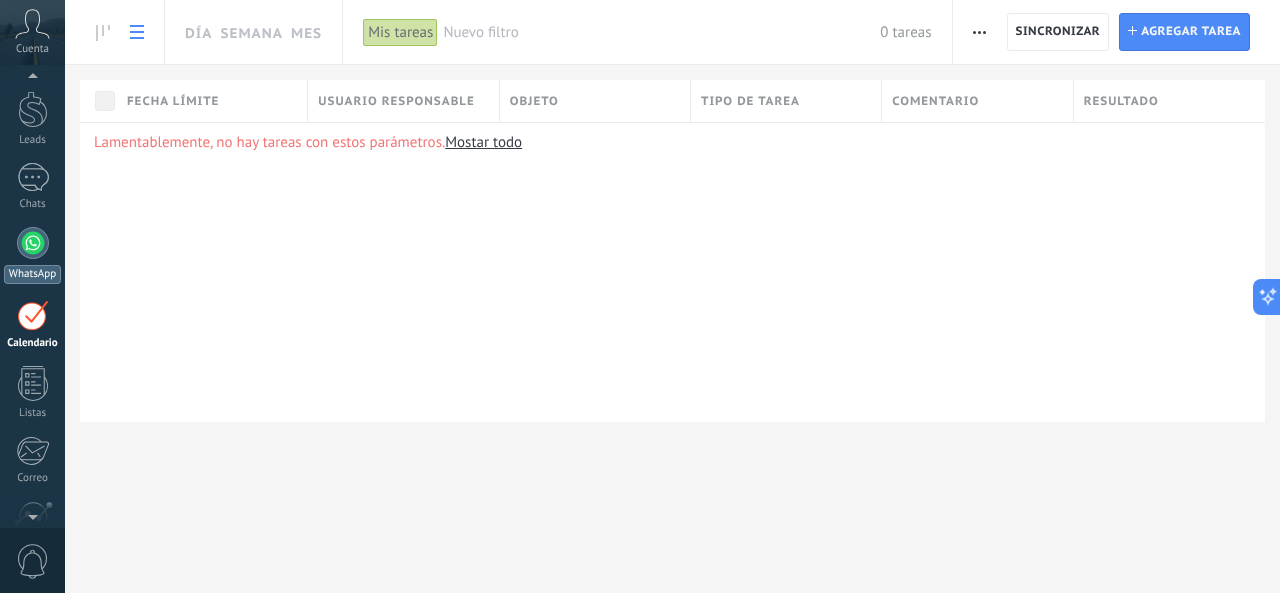 click at bounding box center (33, 243) 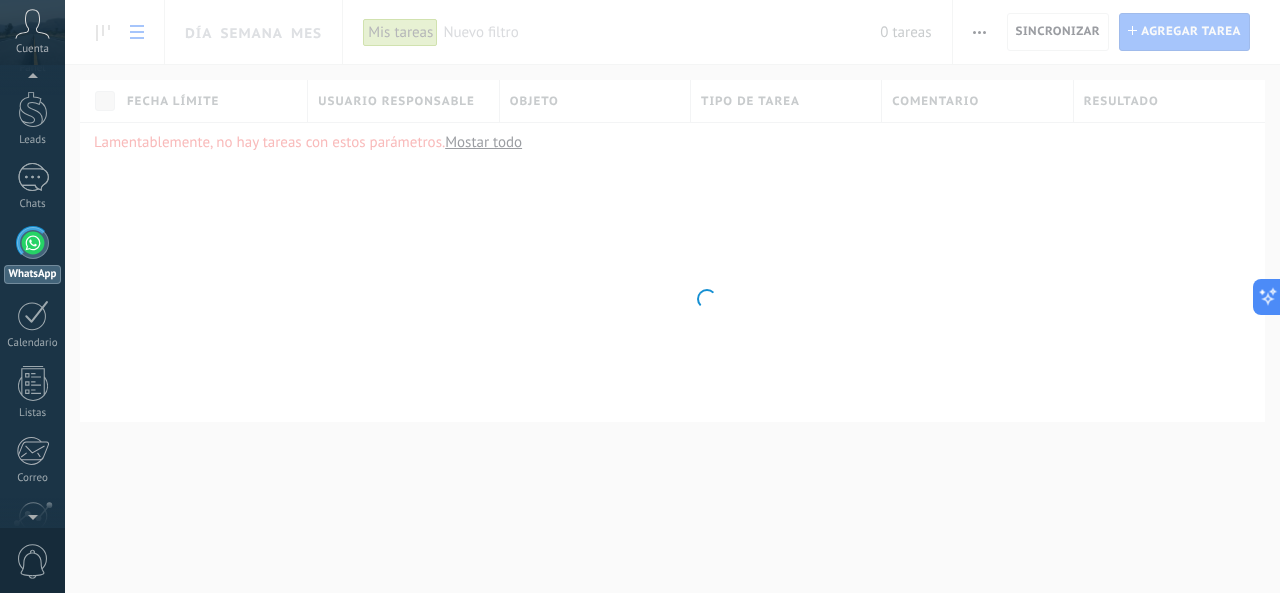 scroll, scrollTop: 0, scrollLeft: 0, axis: both 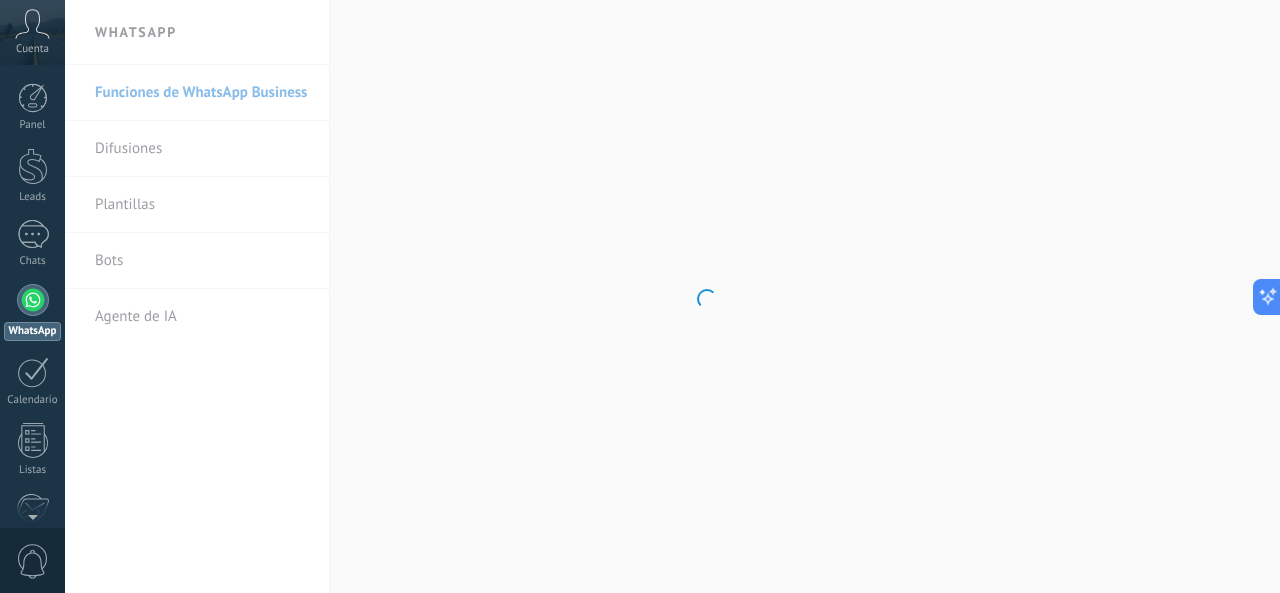 click on ".abccls-1,.abccls-2{fill-rule:evenodd}.abccls-2{fill:#fff} .abfcls-1{fill:none}.abfcls-2{fill:#fff} .abncls-1{isolation:isolate}.abncls-2{opacity:.06}.abncls-2,.abncls-3,.abncls-6{mix-blend-mode:multiply}.abncls-3{opacity:.15}.abncls-4,.abncls-8{fill:#fff}.abncls-5{fill:url(#abnlinear-gradient)}.abncls-6{opacity:.04}.abncls-7{fill:url(#abnlinear-gradient-2)}.abncls-8{fill-rule:evenodd} .abqst0{fill:#ffa200} .abwcls-1{fill:#252525} .cls-1{isolation:isolate} .acicls-1{fill:none} .aclcls-1{fill:#232323} .acnst0{display:none} .addcls-1,.addcls-2{fill:none;stroke-miterlimit:10}.addcls-1{stroke:#dfe0e5}.addcls-2{stroke:#a1a7ab} .adecls-1,.adecls-2{fill:none;stroke-miterlimit:10}.adecls-1{stroke:#dfe0e5}.adecls-2{stroke:#a1a7ab} .adqcls-1{fill:#8591a5;fill-rule:evenodd} .aeccls-1{fill:#5c9f37} .aeecls-1{fill:#f86161} .aejcls-1{fill:#8591a5;fill-rule:evenodd} .aekcls-1{fill-rule:evenodd} .aelcls-1{fill-rule:evenodd;fill:currentColor} .aemcls-1{fill-rule:evenodd;fill:currentColor} .aencls-2{fill:#f86161;opacity:.3}" at bounding box center [640, 296] 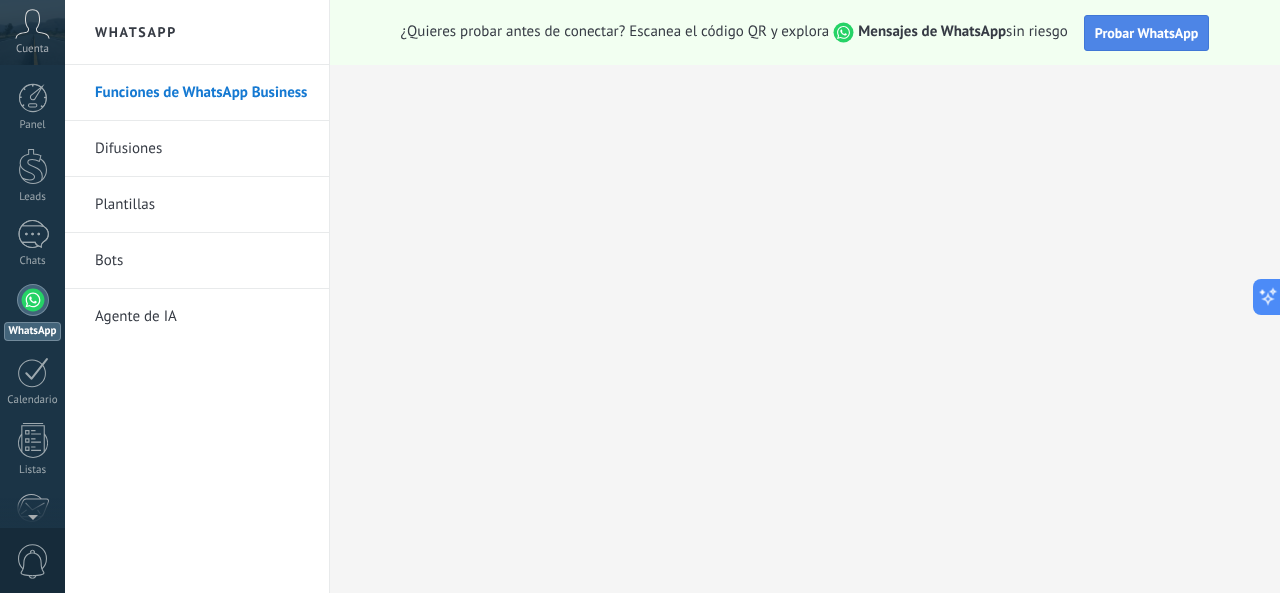 click on "Probar WhatsApp" at bounding box center [1147, 33] 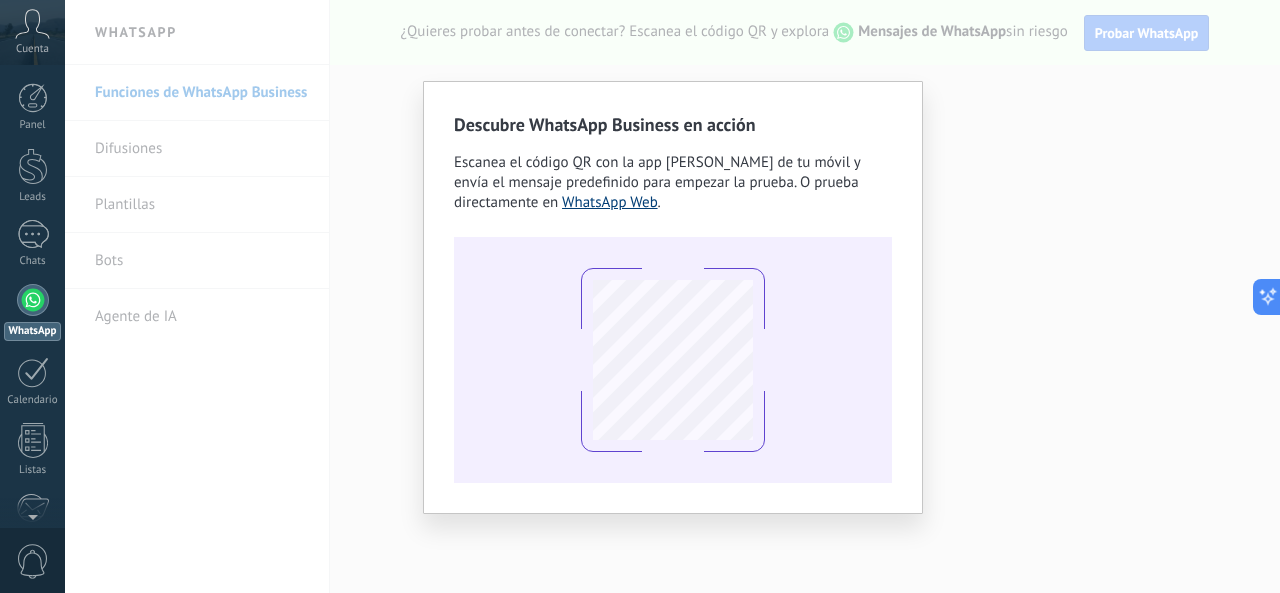 click on "WhatsApp Web" at bounding box center [610, 202] 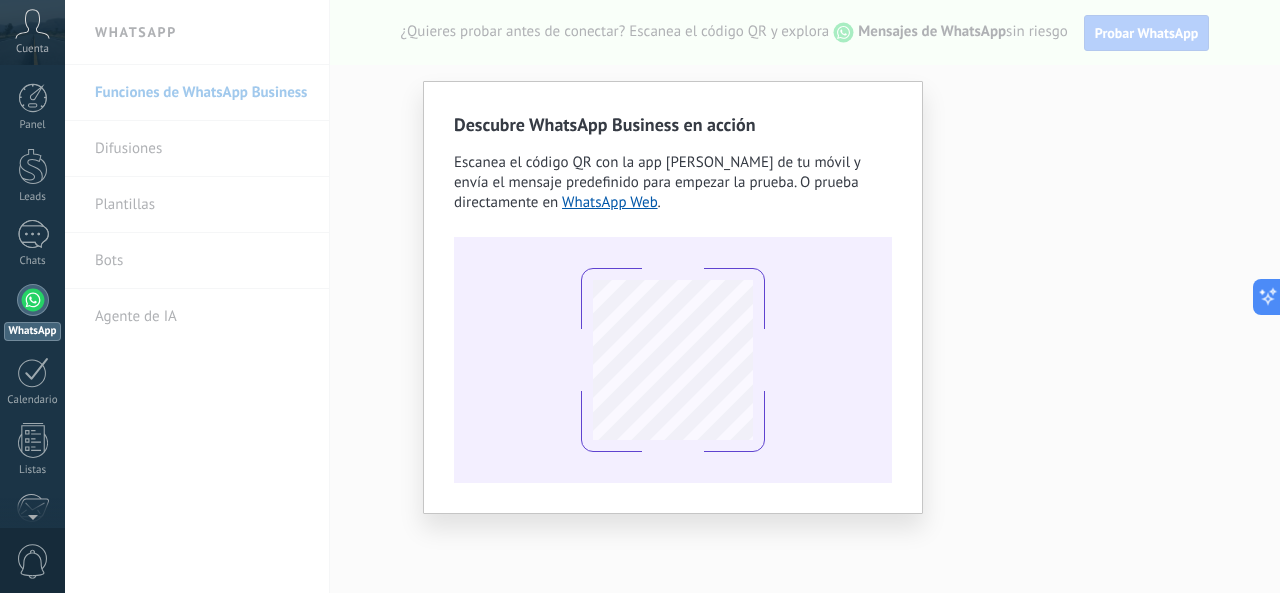 click on "Descubre WhatsApp Business en acción Escanea el código QR con la app [PERSON_NAME] de tu móvil y envía el mensaje predefinido para empezar la prueba. O prueba directamente en   WhatsApp Web ." at bounding box center (672, 296) 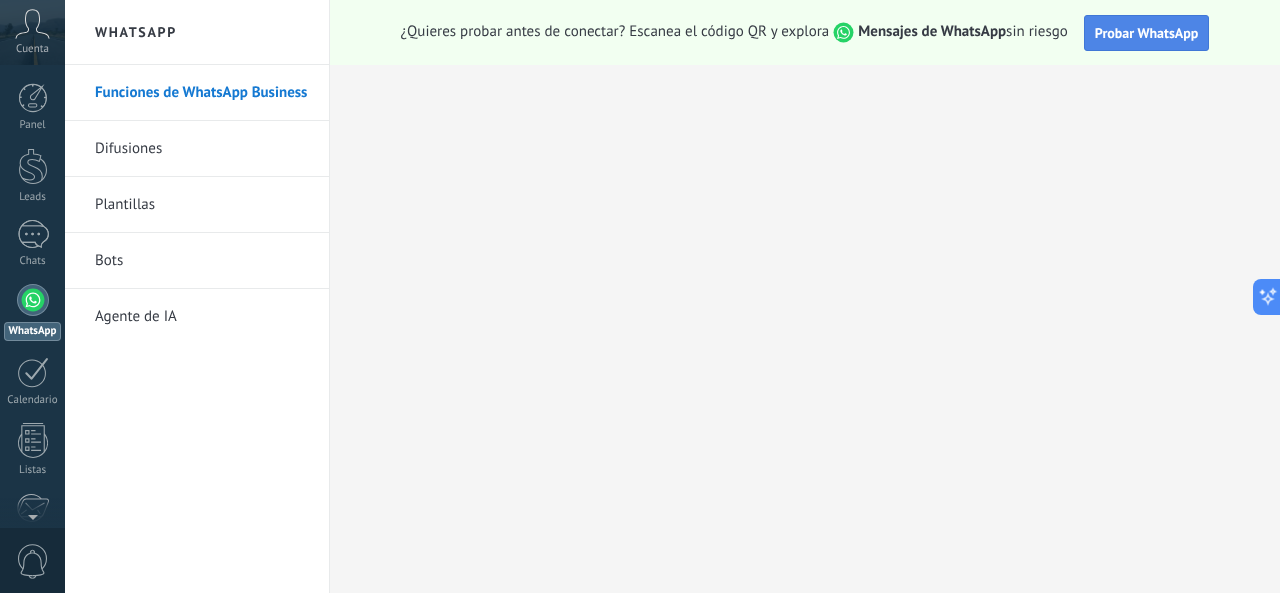 click on "Probar WhatsApp" at bounding box center [1147, 33] 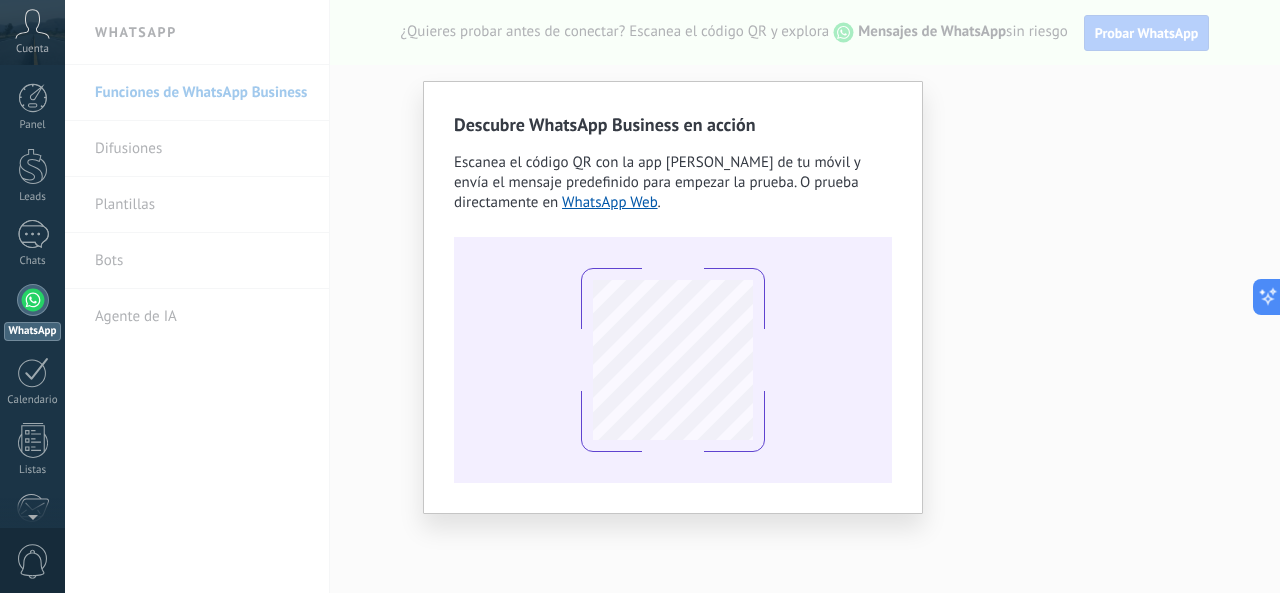click on "Descubre WhatsApp Business en acción Escanea el código QR con la app [PERSON_NAME] de tu móvil y envía el mensaje predefinido para empezar la prueba. O prueba directamente en   WhatsApp Web ." at bounding box center (672, 296) 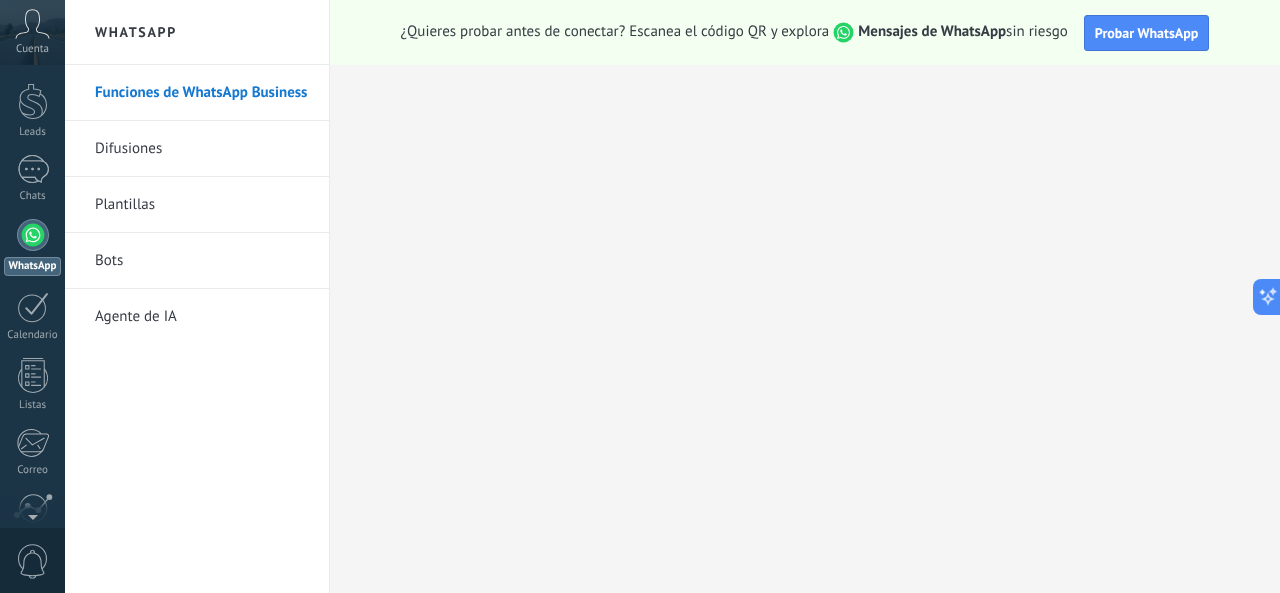 scroll, scrollTop: 0, scrollLeft: 0, axis: both 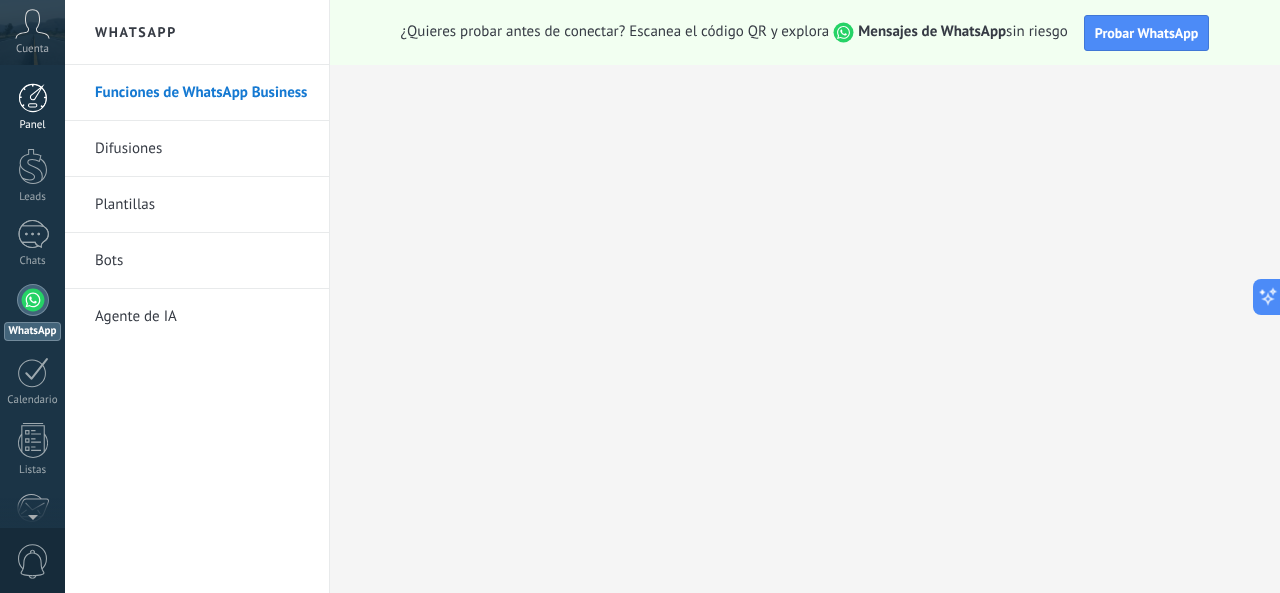 click at bounding box center (33, 98) 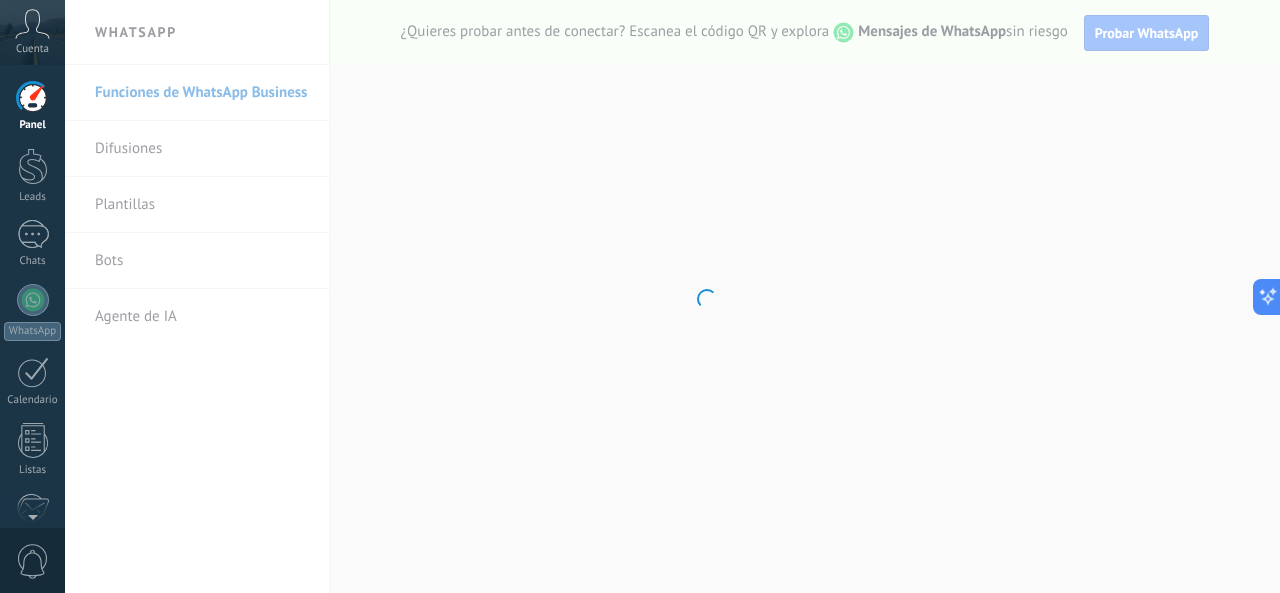 click 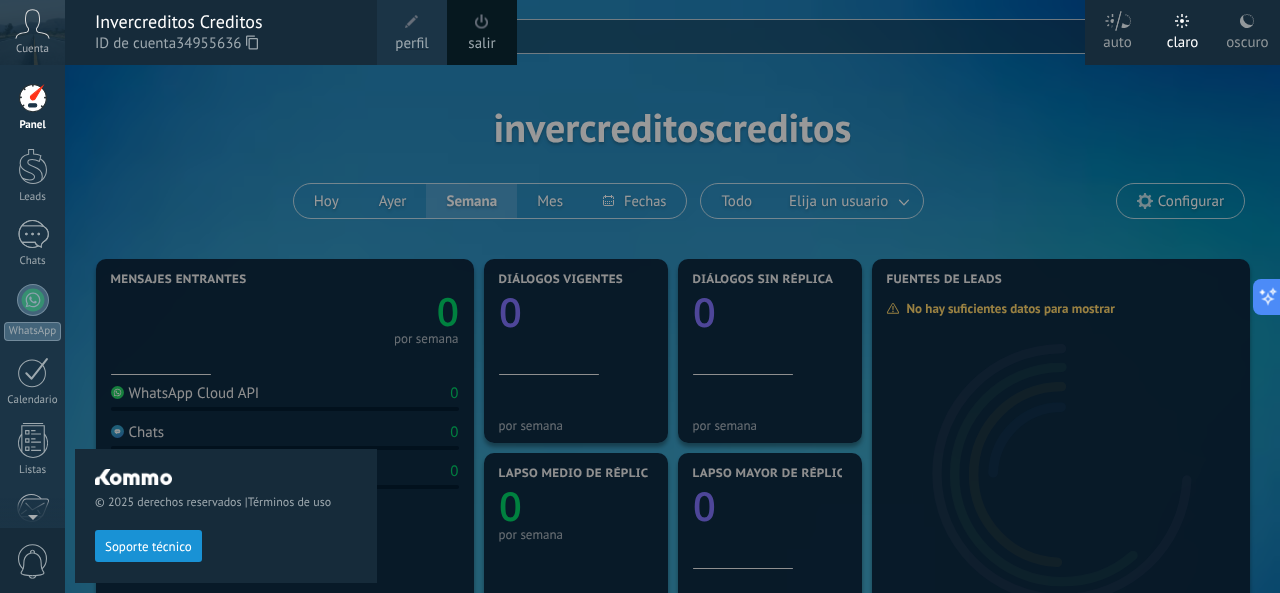 click on "©  2025  derechos reservados |  Términos de uso
Soporte técnico" at bounding box center (226, 329) 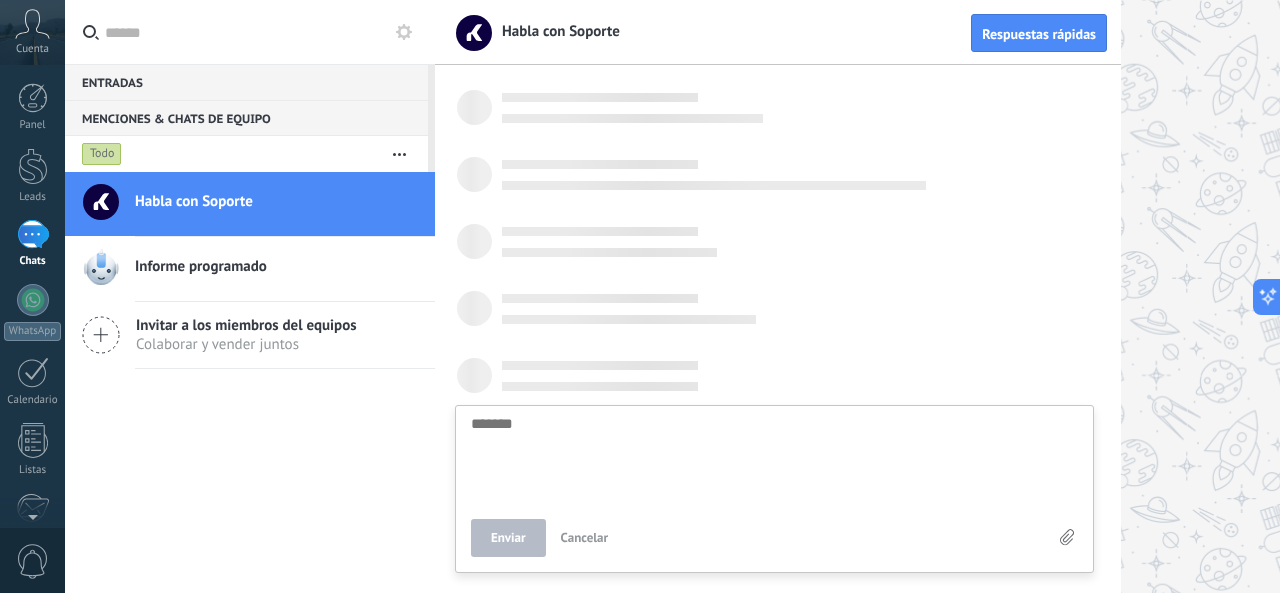 scroll, scrollTop: 19, scrollLeft: 0, axis: vertical 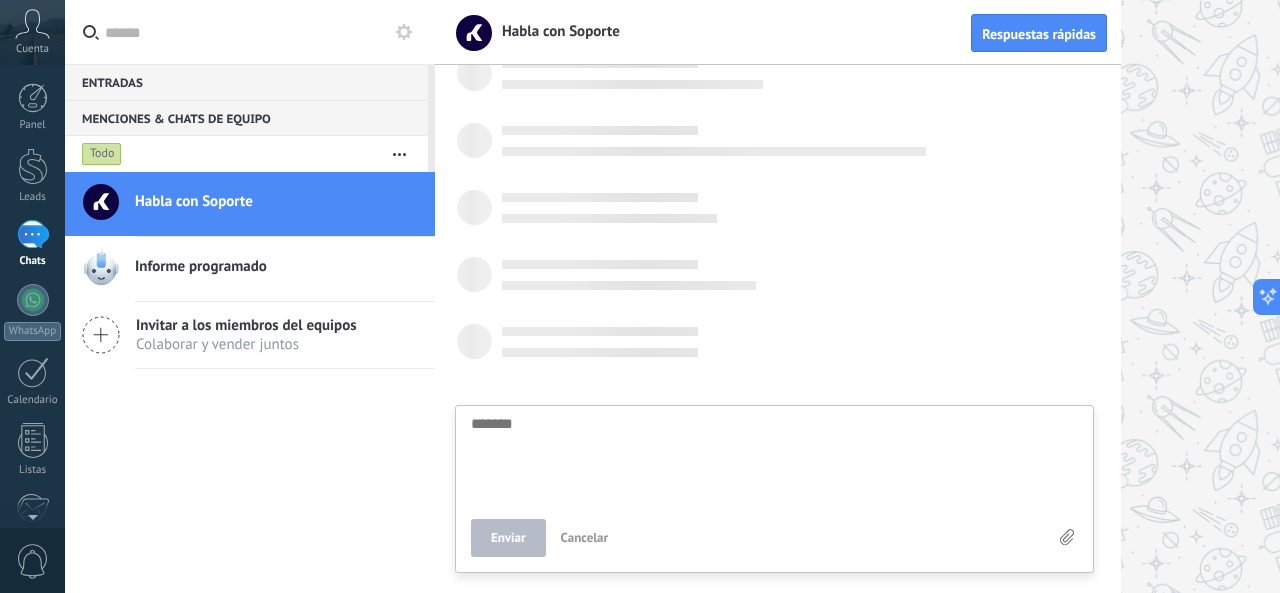 click on "Informe programado" at bounding box center [201, 267] 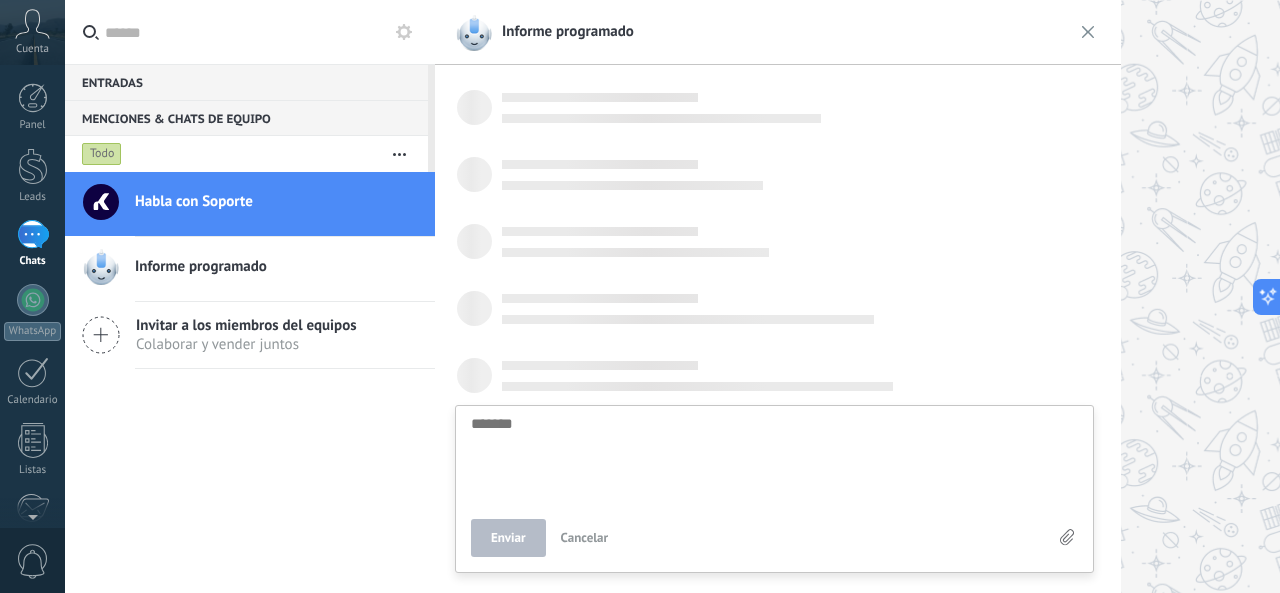scroll, scrollTop: 19, scrollLeft: 0, axis: vertical 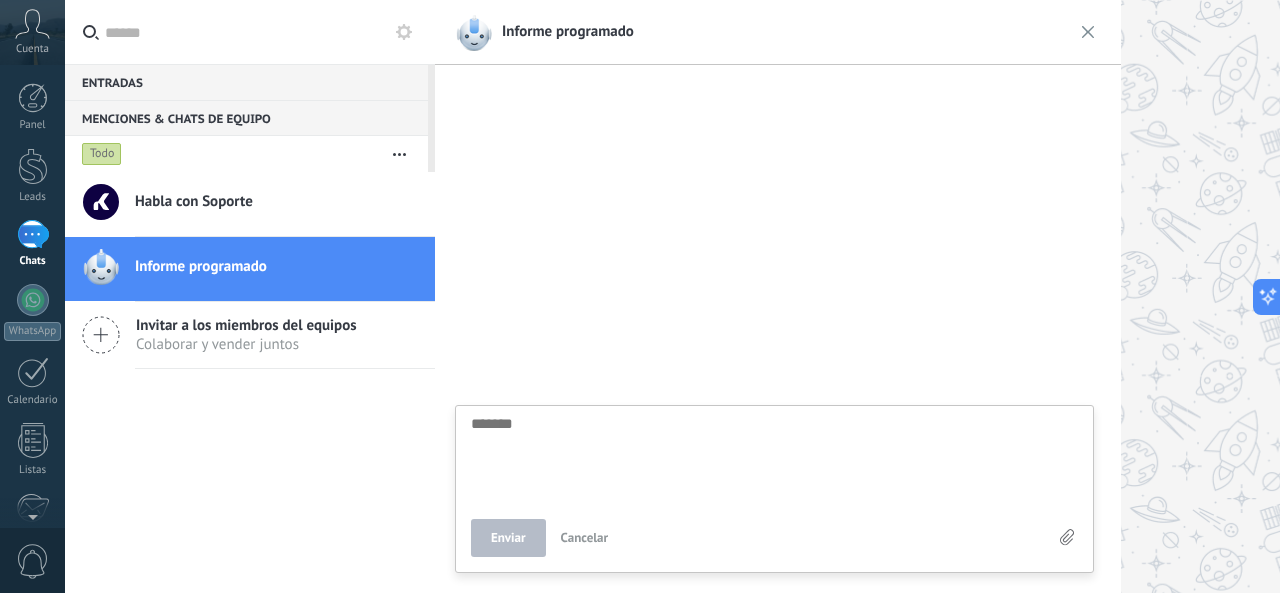 click on "Cuenta" at bounding box center (32, 32) 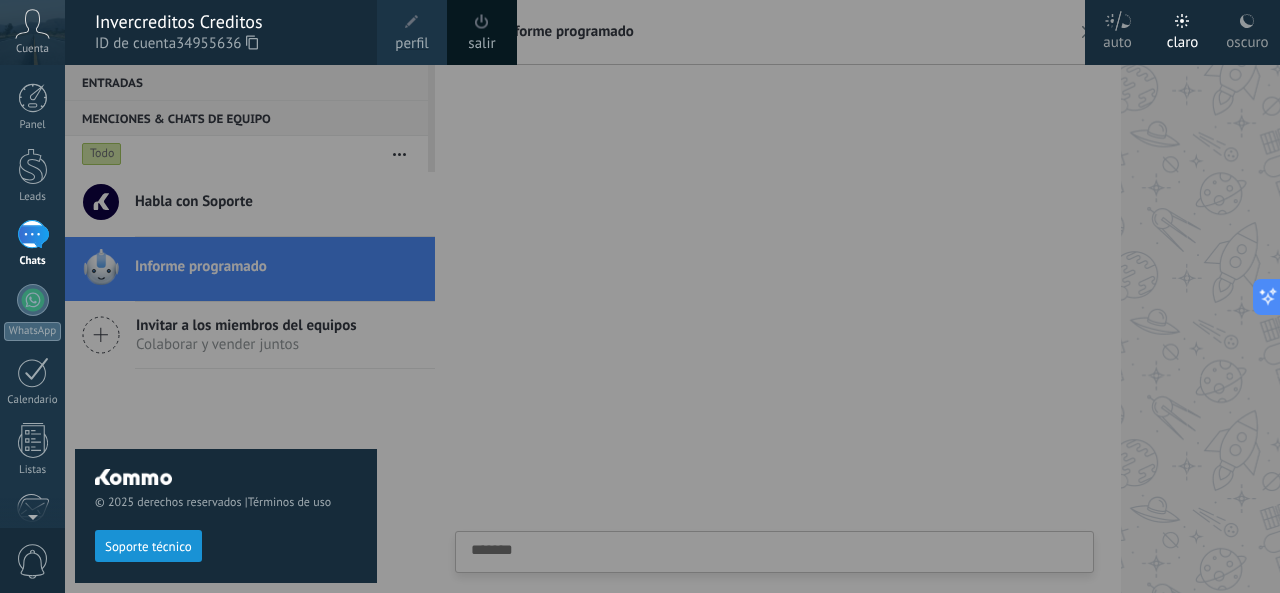 click on "©  2025  derechos reservados |  Términos de uso
Soporte técnico" at bounding box center [226, 329] 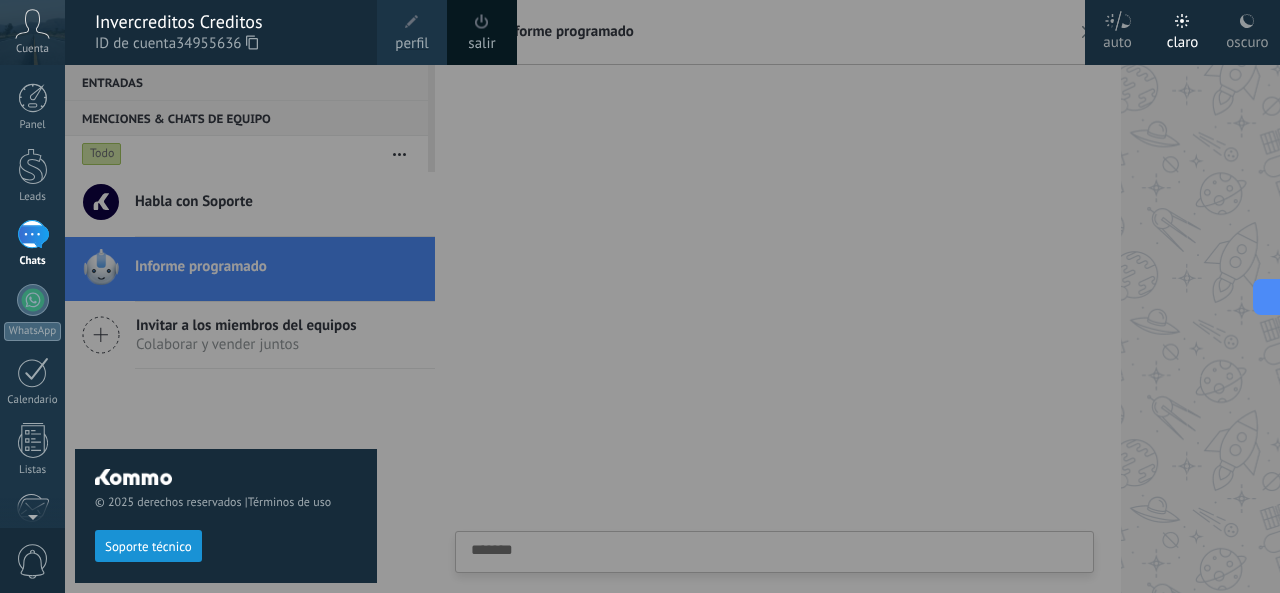 click at bounding box center [705, 296] 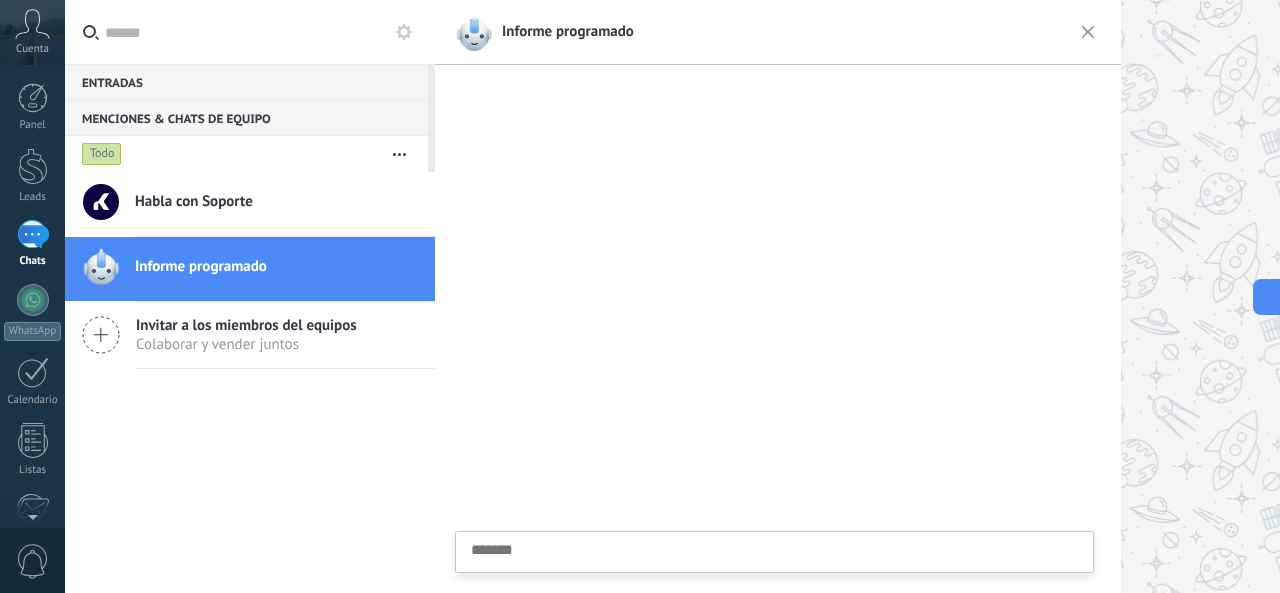 click on "©  2025  derechos reservados |  Términos de uso
Soporte técnico" at bounding box center (-151, 329) 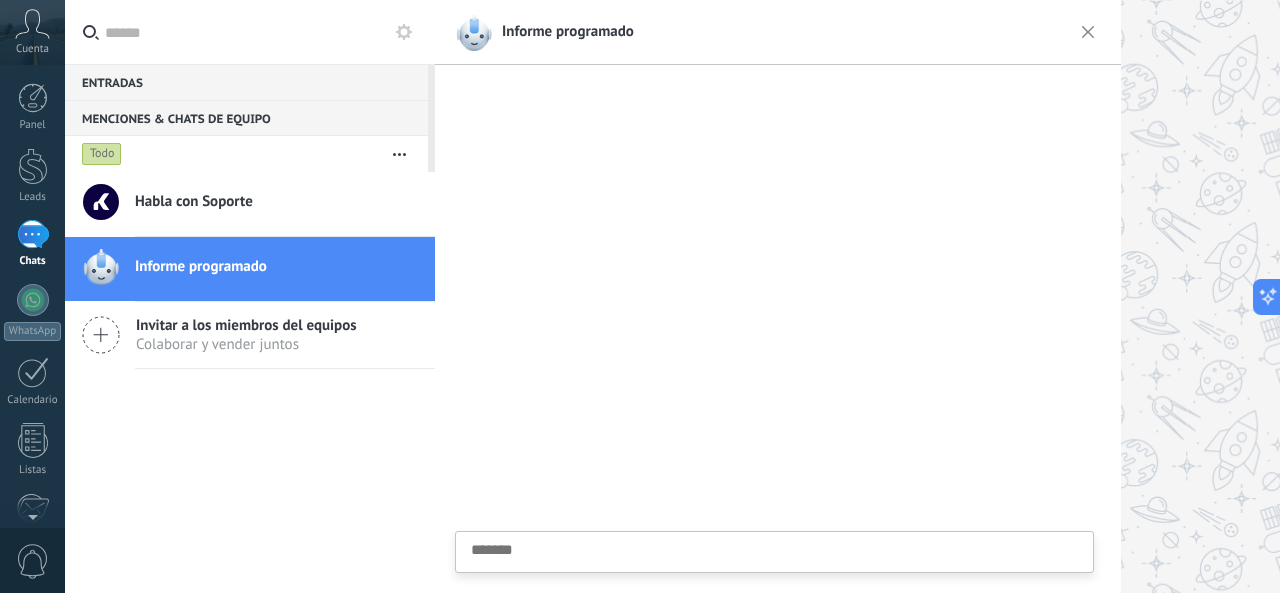 click 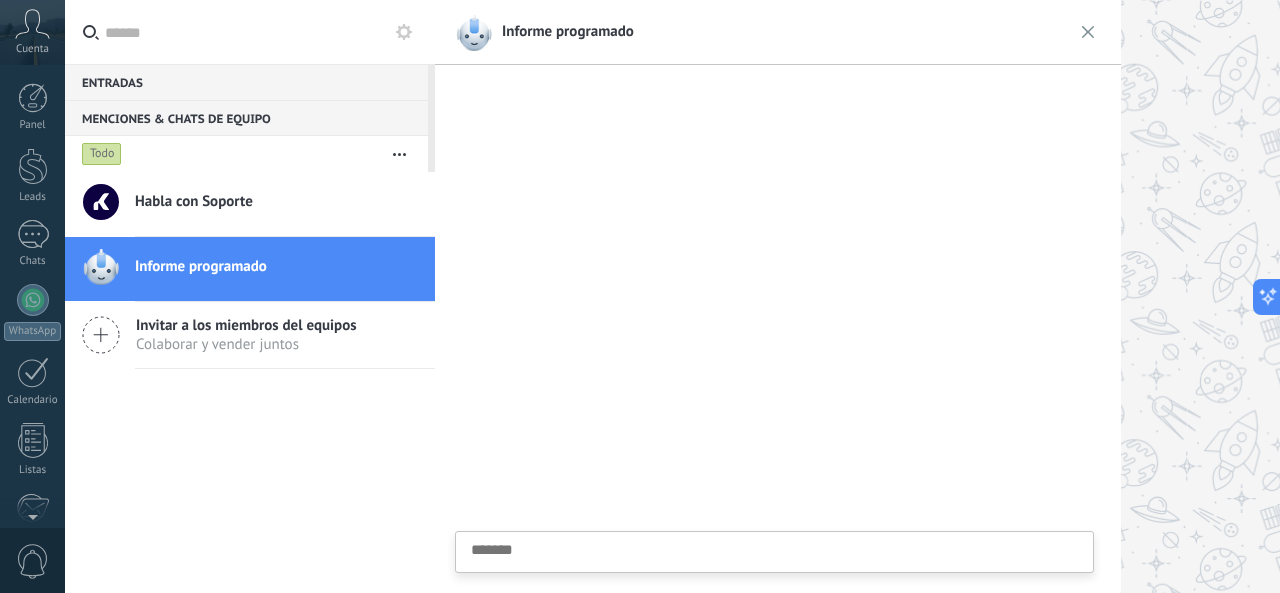 scroll, scrollTop: 237, scrollLeft: 0, axis: vertical 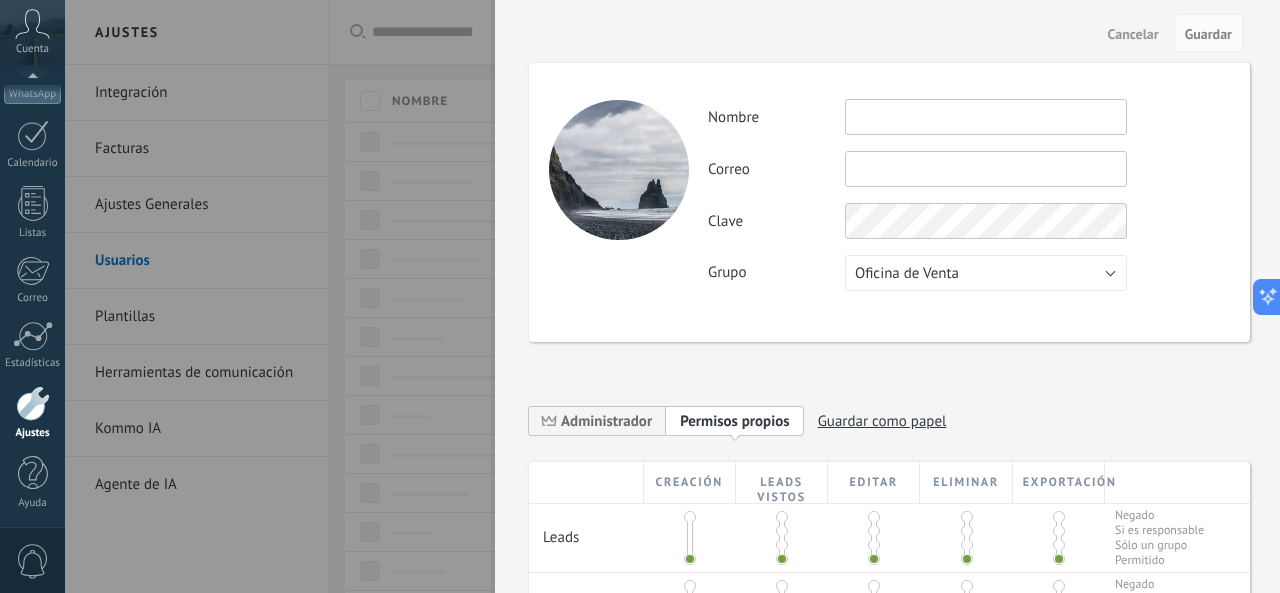click at bounding box center [640, 296] 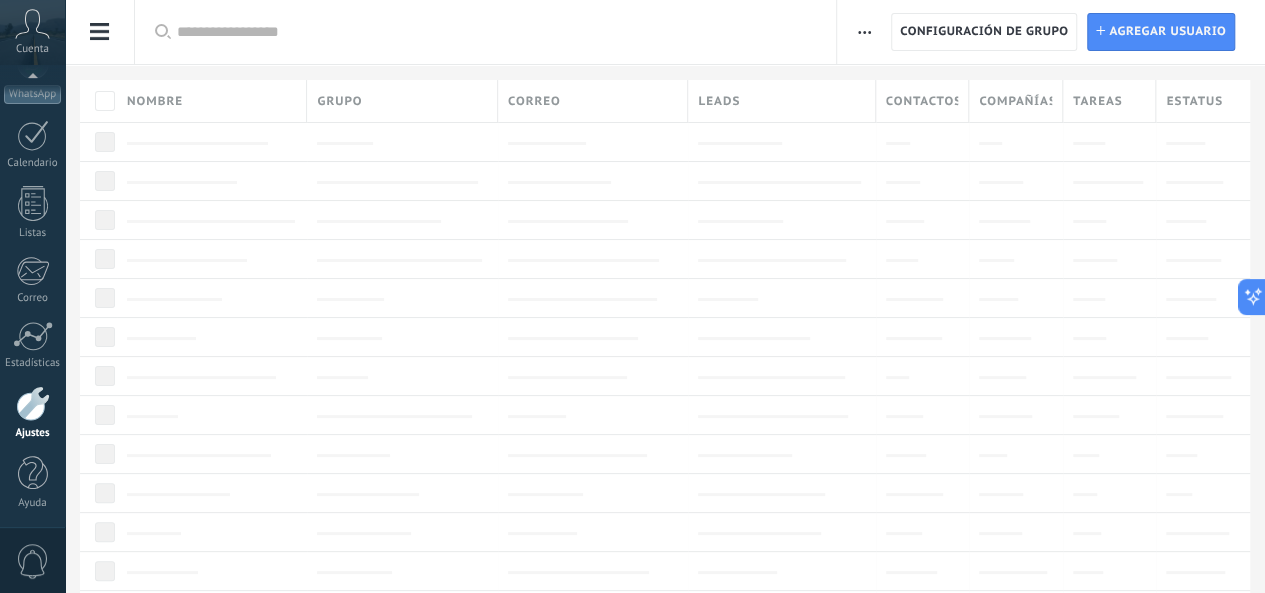 click on "Agente de IA" at bounding box center [-116, 485] 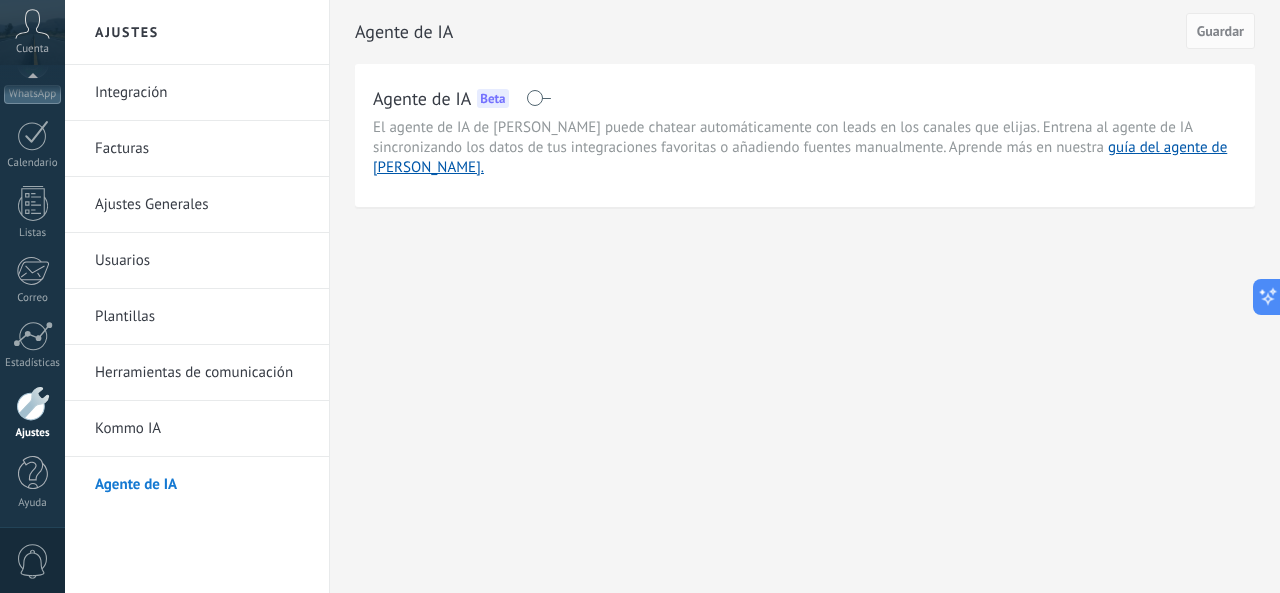 click on "Ajustes Integración Facturas Ajustes Generales Usuarios Plantillas Herramientas de comunicación Kommo IA Agente de IA Agente de IA Guardar Agente de IA Beta El agente de IA de Kommo puede chatear automáticamente con leads en los canales que elijas. Entrena al agente de IA sincronizando los datos de tus integraciones favoritas o añadiendo fuentes manualmente. Aprende más en nuestra   guía del agente de IA." at bounding box center (672, 296) 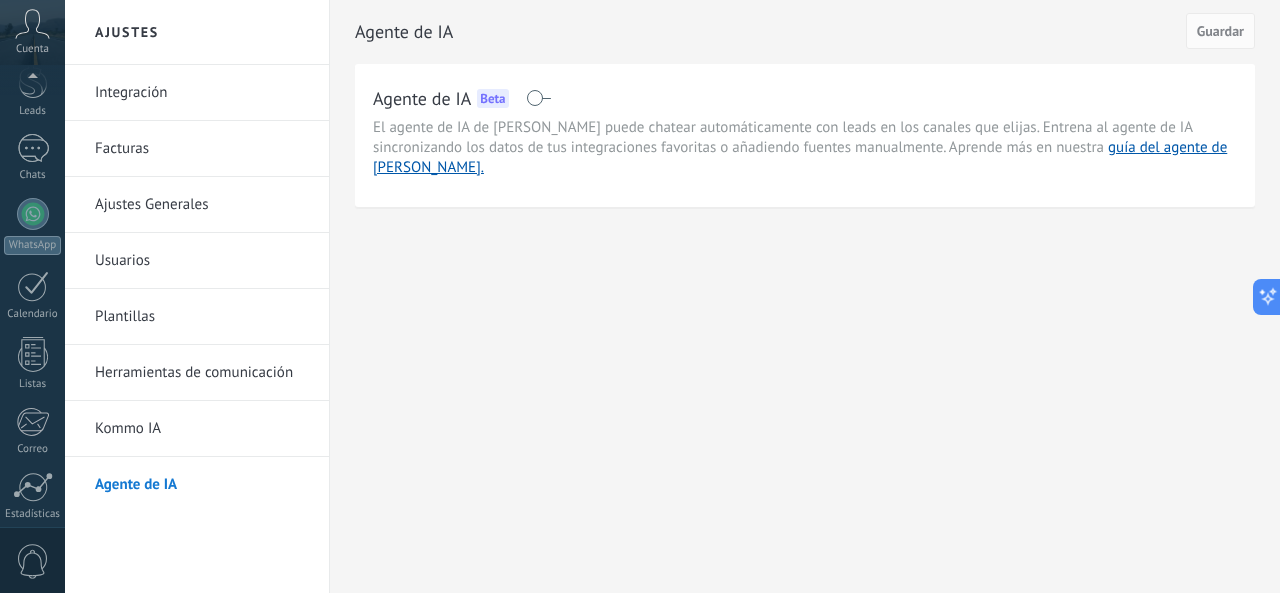 scroll, scrollTop: 0, scrollLeft: 0, axis: both 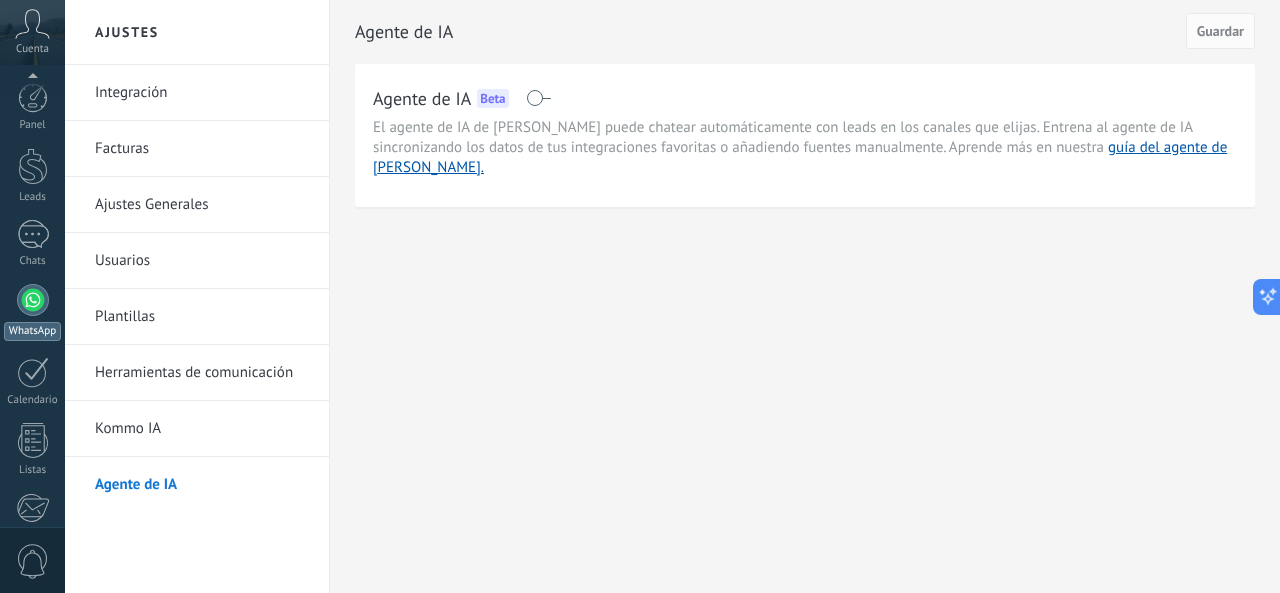 click at bounding box center (33, 300) 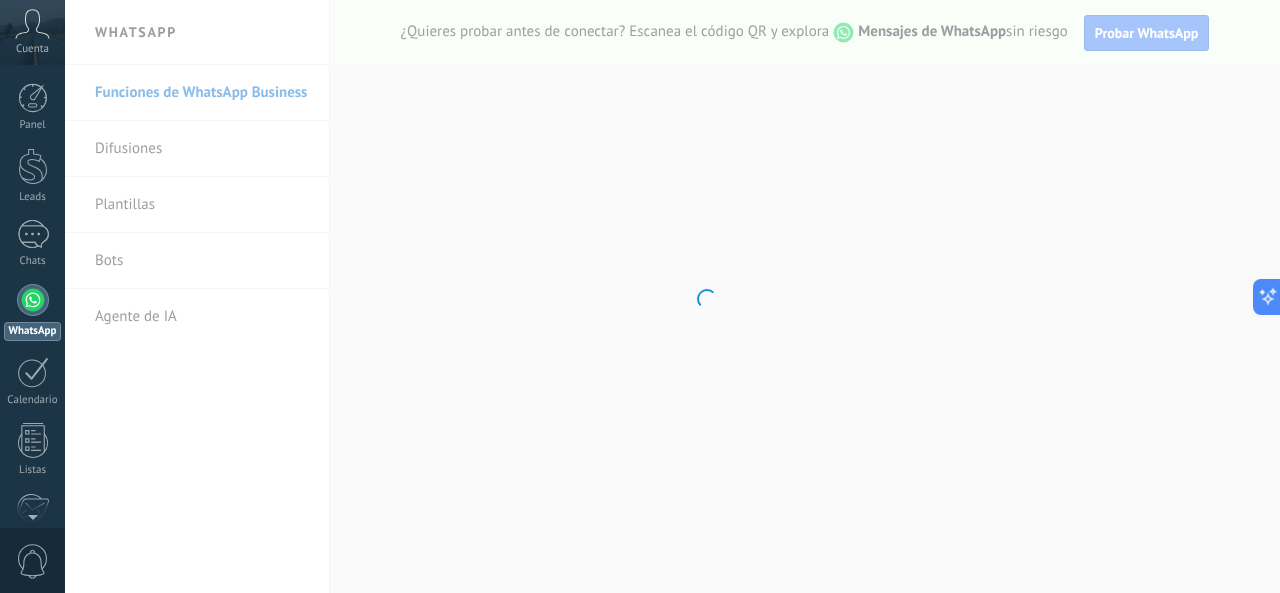 click on ".abccls-1,.abccls-2{fill-rule:evenodd}.abccls-2{fill:#fff} .abfcls-1{fill:none}.abfcls-2{fill:#fff} .abncls-1{isolation:isolate}.abncls-2{opacity:.06}.abncls-2,.abncls-3,.abncls-6{mix-blend-mode:multiply}.abncls-3{opacity:.15}.abncls-4,.abncls-8{fill:#fff}.abncls-5{fill:url(#abnlinear-gradient)}.abncls-6{opacity:.04}.abncls-7{fill:url(#abnlinear-gradient-2)}.abncls-8{fill-rule:evenodd} .abqst0{fill:#ffa200} .abwcls-1{fill:#252525} .cls-1{isolation:isolate} .acicls-1{fill:none} .aclcls-1{fill:#232323} .acnst0{display:none} .addcls-1,.addcls-2{fill:none;stroke-miterlimit:10}.addcls-1{stroke:#dfe0e5}.addcls-2{stroke:#a1a7ab} .adecls-1,.adecls-2{fill:none;stroke-miterlimit:10}.adecls-1{stroke:#dfe0e5}.adecls-2{stroke:#a1a7ab} .adqcls-1{fill:#8591a5;fill-rule:evenodd} .aeccls-1{fill:#5c9f37} .aeecls-1{fill:#f86161} .aejcls-1{fill:#8591a5;fill-rule:evenodd} .aekcls-1{fill-rule:evenodd} .aelcls-1{fill-rule:evenodd;fill:currentColor} .aemcls-1{fill-rule:evenodd;fill:currentColor} .aencls-2{fill:#f86161;opacity:.3}" at bounding box center [640, 296] 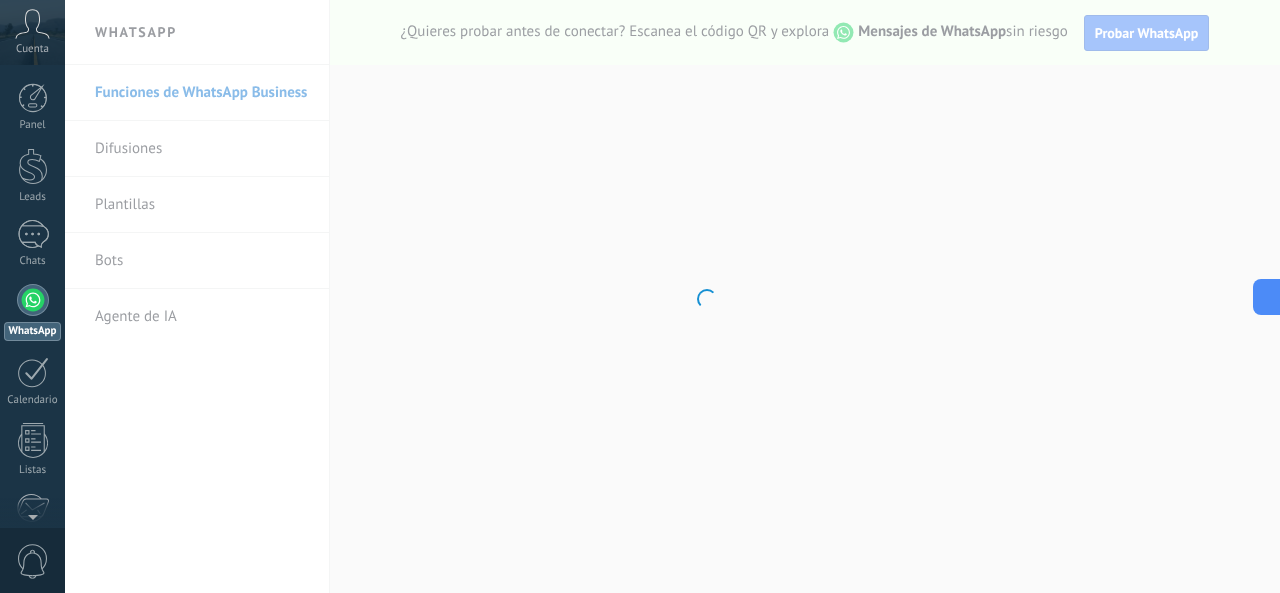 click on ".abccls-1,.abccls-2{fill-rule:evenodd}.abccls-2{fill:#fff} .abfcls-1{fill:none}.abfcls-2{fill:#fff} .abncls-1{isolation:isolate}.abncls-2{opacity:.06}.abncls-2,.abncls-3,.abncls-6{mix-blend-mode:multiply}.abncls-3{opacity:.15}.abncls-4,.abncls-8{fill:#fff}.abncls-5{fill:url(#abnlinear-gradient)}.abncls-6{opacity:.04}.abncls-7{fill:url(#abnlinear-gradient-2)}.abncls-8{fill-rule:evenodd} .abqst0{fill:#ffa200} .abwcls-1{fill:#252525} .cls-1{isolation:isolate} .acicls-1{fill:none} .aclcls-1{fill:#232323} .acnst0{display:none} .addcls-1,.addcls-2{fill:none;stroke-miterlimit:10}.addcls-1{stroke:#dfe0e5}.addcls-2{stroke:#a1a7ab} .adecls-1,.adecls-2{fill:none;stroke-miterlimit:10}.adecls-1{stroke:#dfe0e5}.adecls-2{stroke:#a1a7ab} .adqcls-1{fill:#8591a5;fill-rule:evenodd} .aeccls-1{fill:#5c9f37} .aeecls-1{fill:#f86161} .aejcls-1{fill:#8591a5;fill-rule:evenodd} .aekcls-1{fill-rule:evenodd} .aelcls-1{fill-rule:evenodd;fill:currentColor} .aemcls-1{fill-rule:evenodd;fill:currentColor} .aencls-2{fill:#f86161;opacity:.3}" at bounding box center (640, 296) 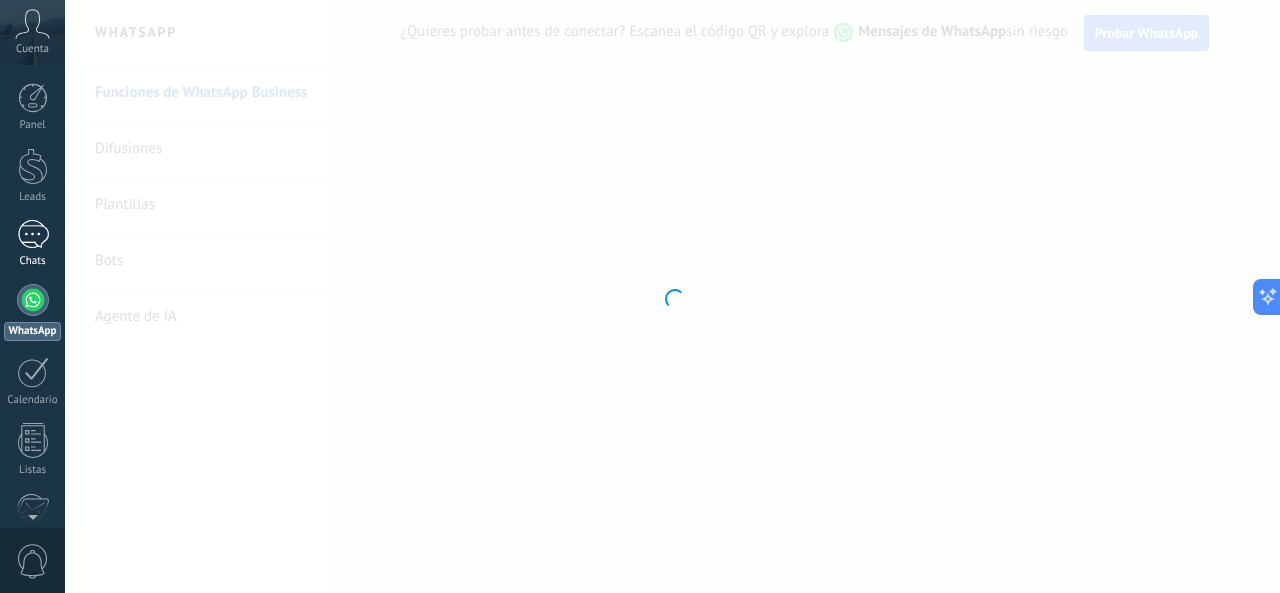 click at bounding box center [33, 234] 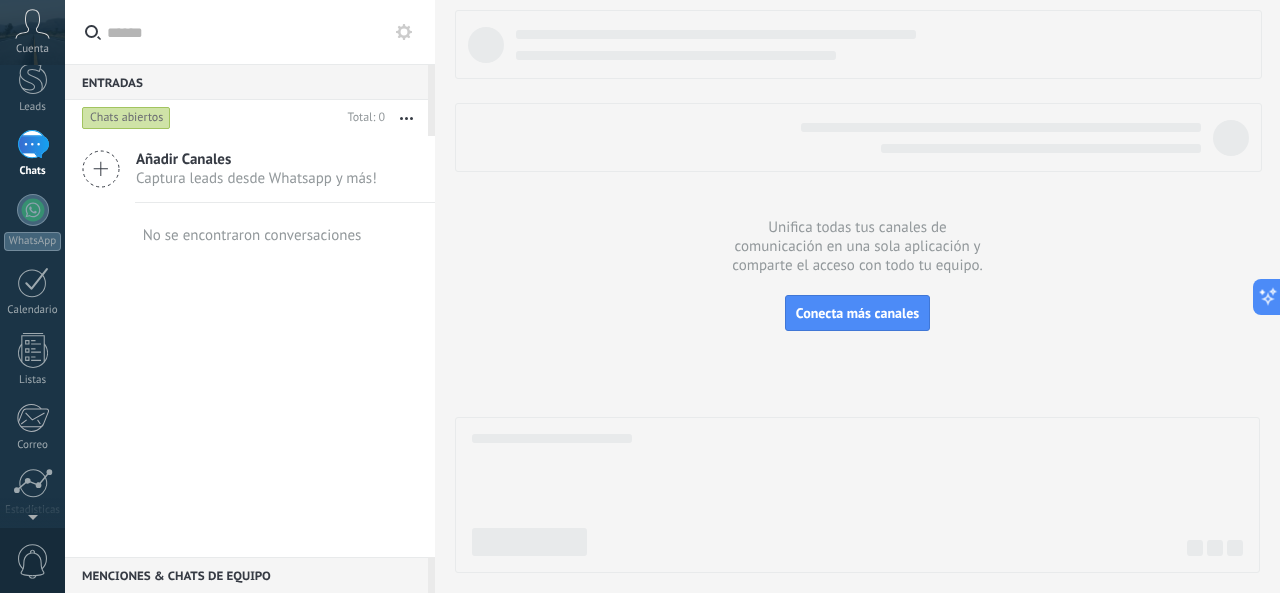 scroll, scrollTop: 0, scrollLeft: 0, axis: both 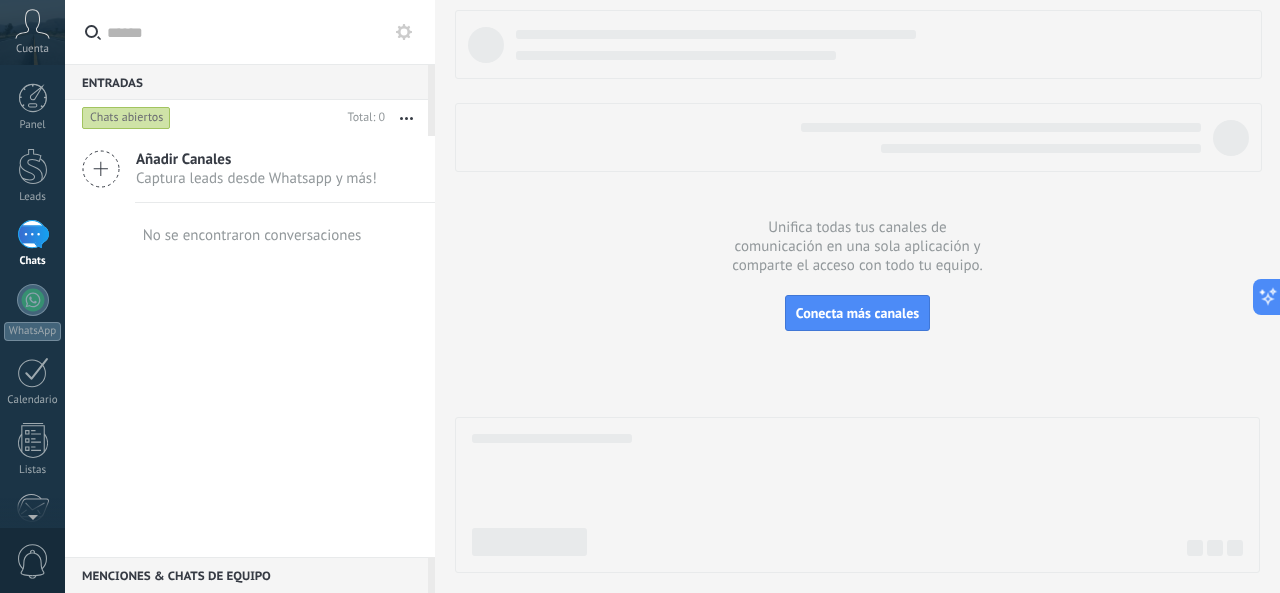 click 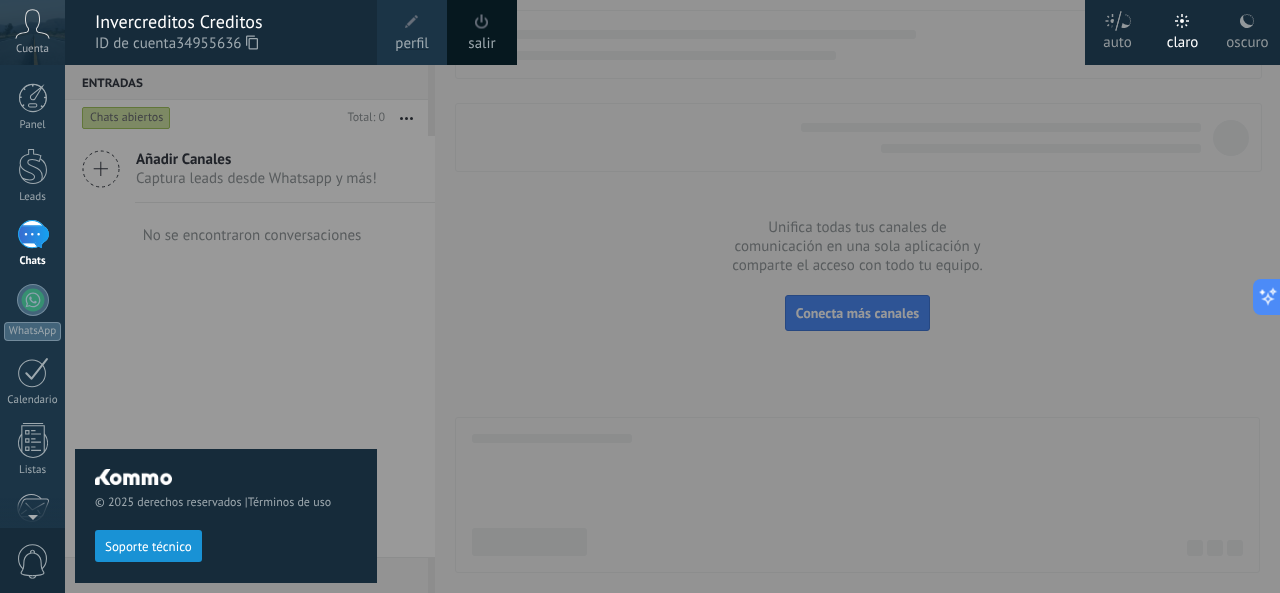 click on "perfil" at bounding box center (411, 44) 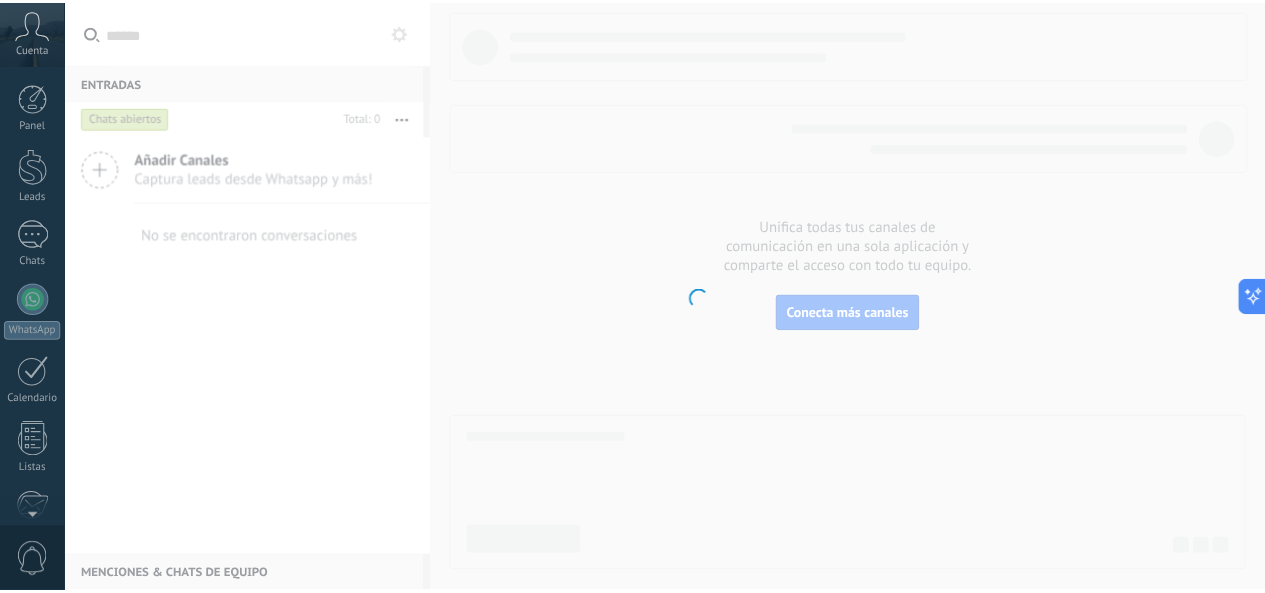 scroll, scrollTop: 237, scrollLeft: 0, axis: vertical 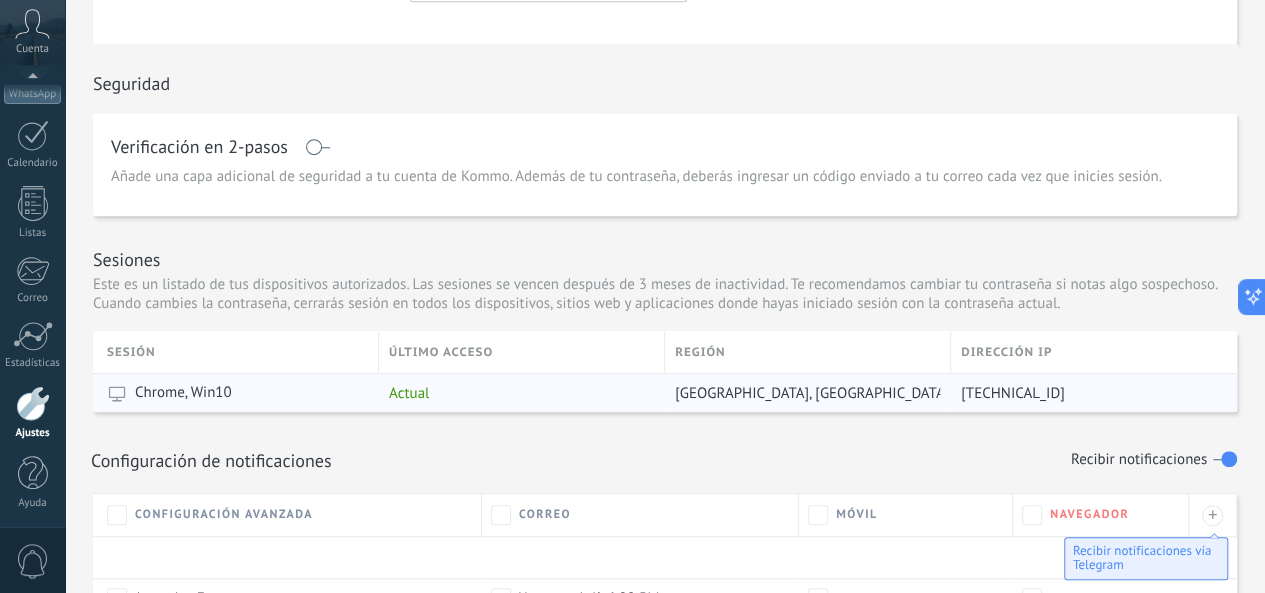 click on "[GEOGRAPHIC_DATA], [GEOGRAPHIC_DATA]" at bounding box center [803, 393] 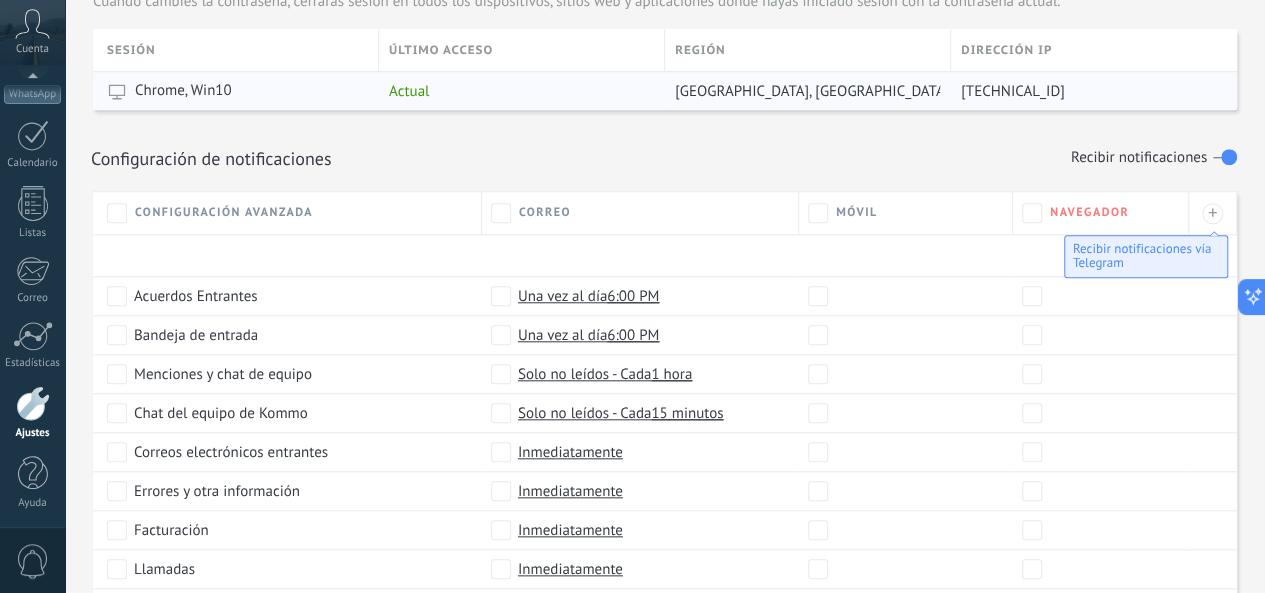 scroll, scrollTop: 797, scrollLeft: 0, axis: vertical 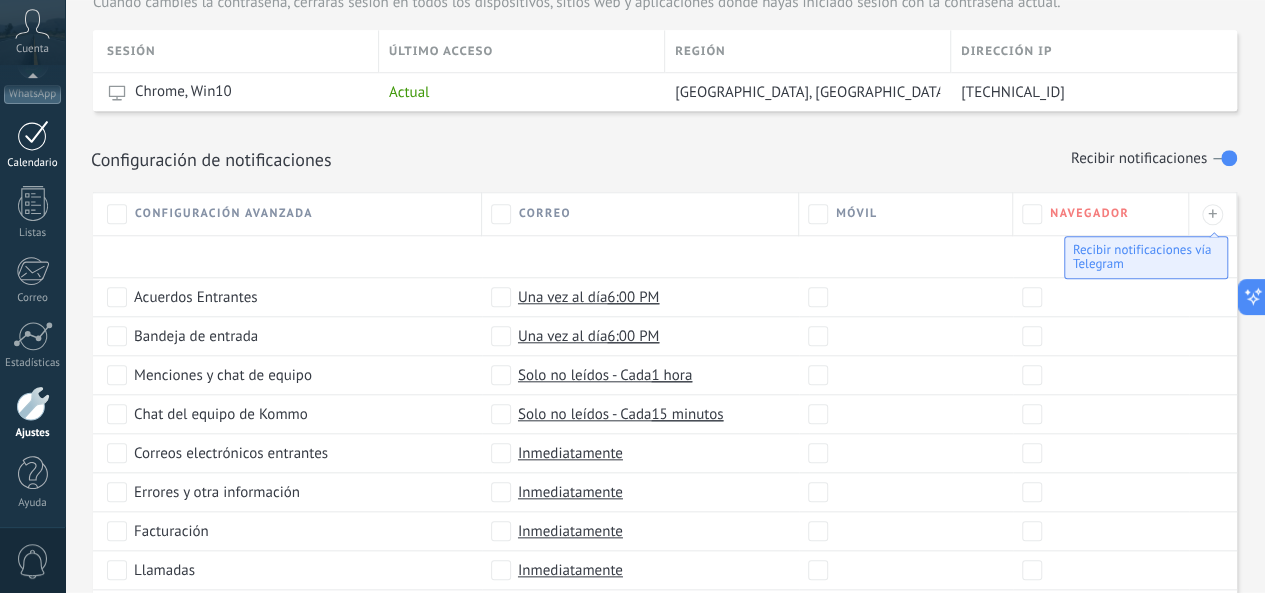 click on "Calendario" at bounding box center [32, 145] 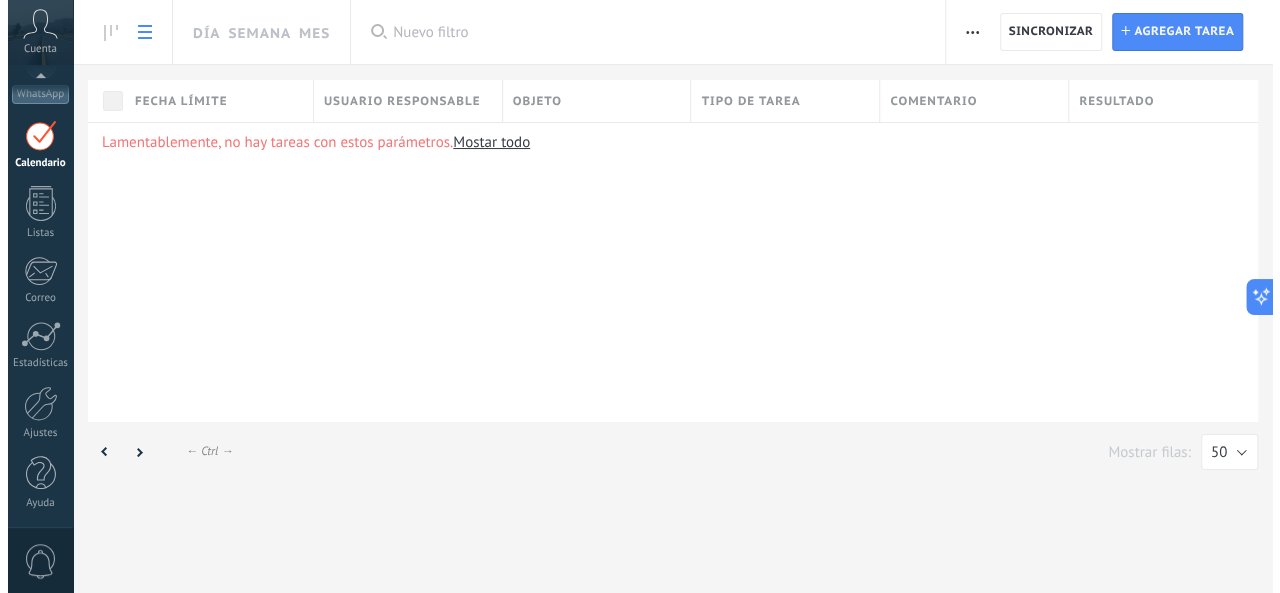 scroll, scrollTop: 0, scrollLeft: 0, axis: both 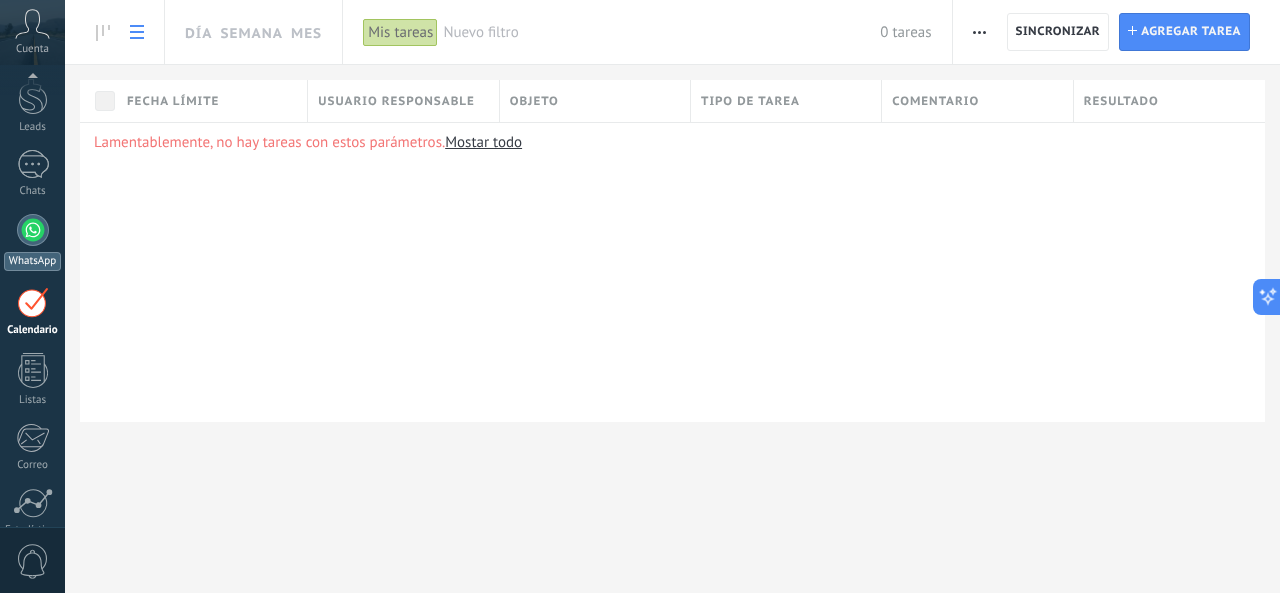 click at bounding box center (33, 230) 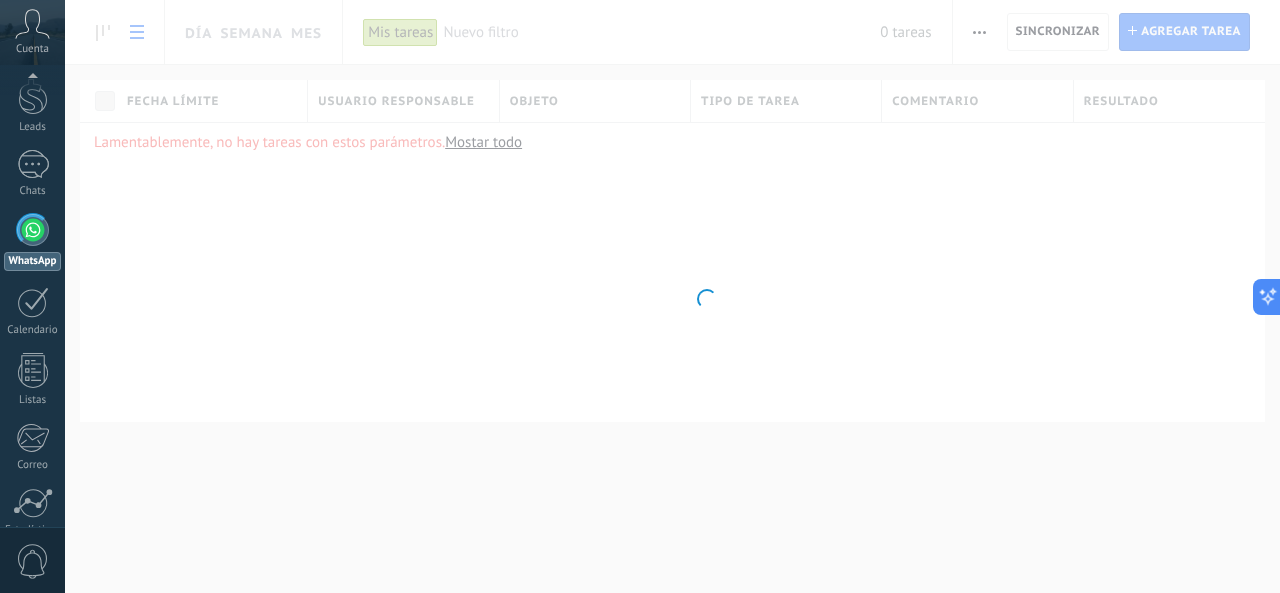 scroll, scrollTop: 0, scrollLeft: 0, axis: both 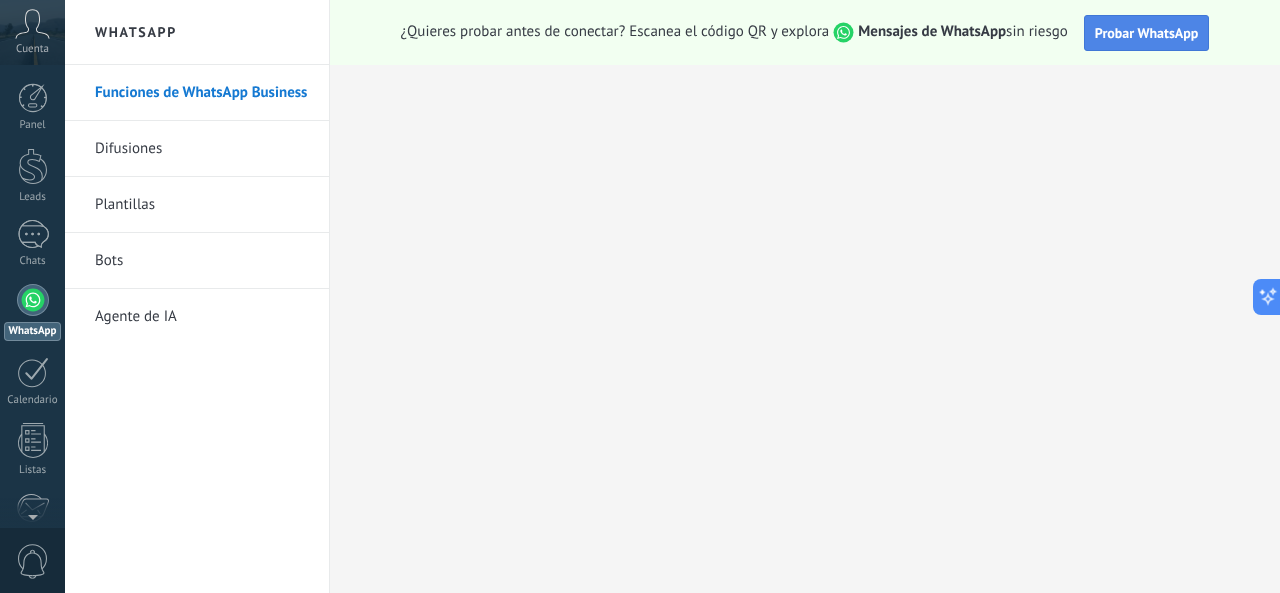 click on "Probar WhatsApp" at bounding box center [1147, 33] 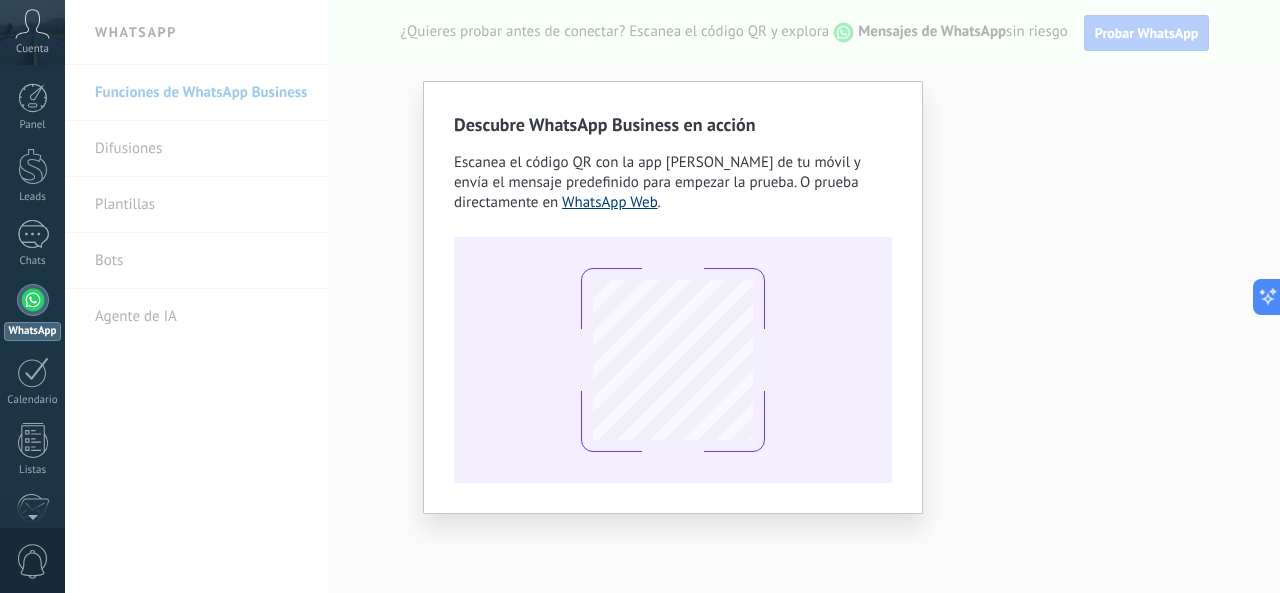 click on "WhatsApp Web" at bounding box center [610, 202] 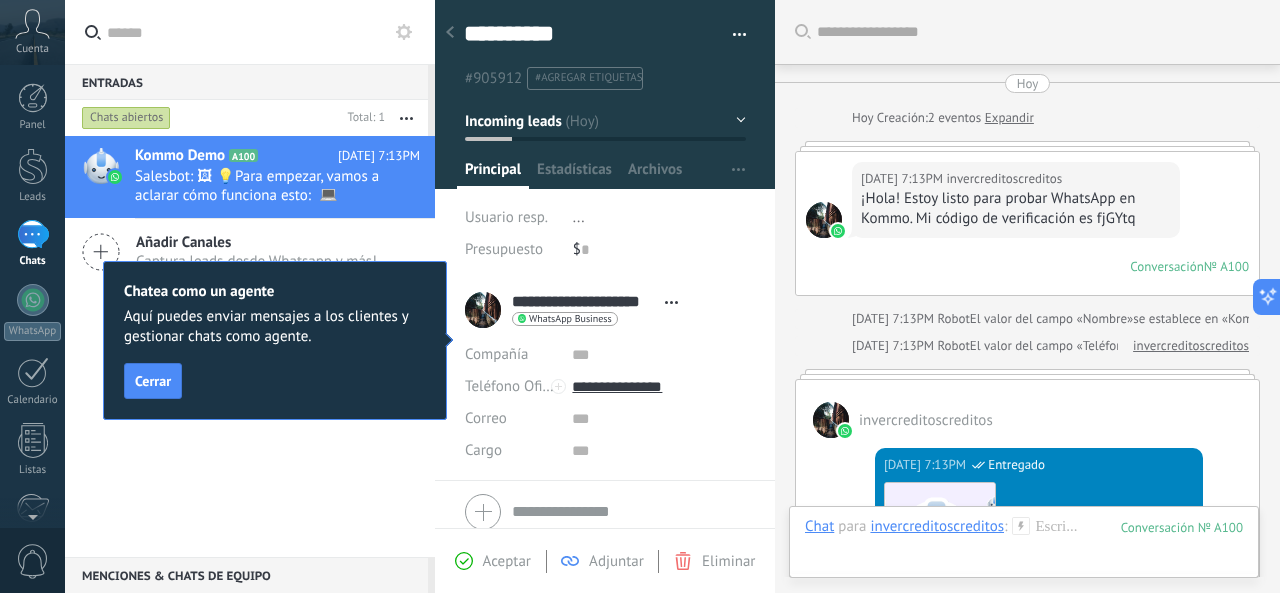 scroll, scrollTop: 904, scrollLeft: 0, axis: vertical 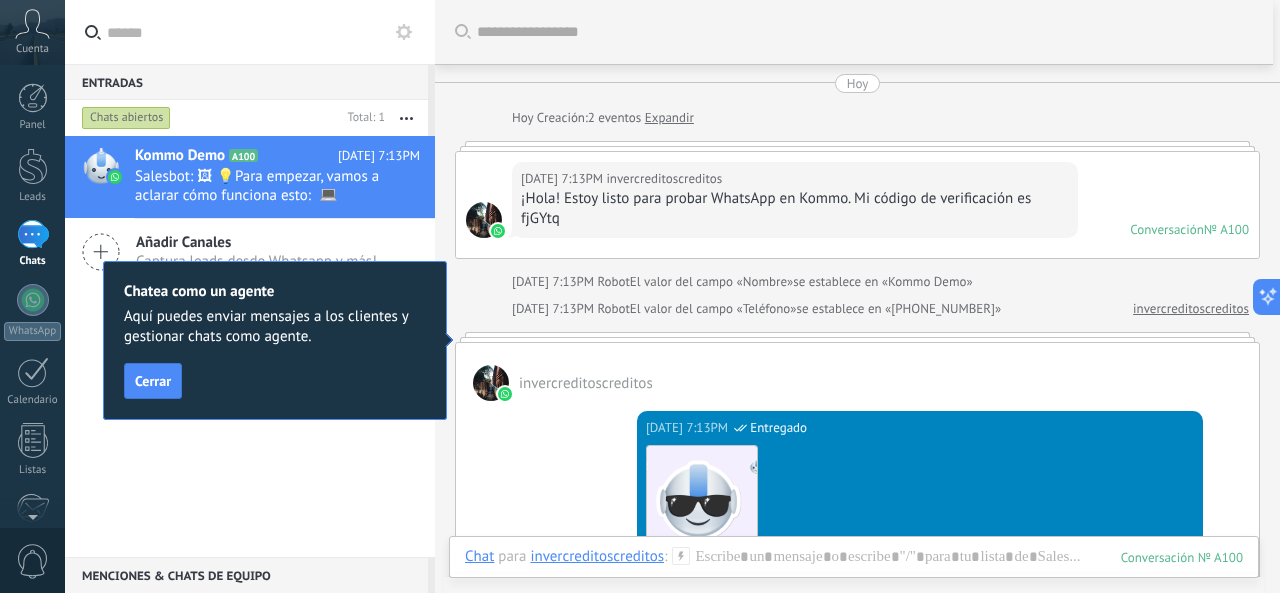 click on "Kommo Demo
A100
[DATE] 7:13PM
Salesbot: 🖼 💡Para empezar, vamos a aclarar cómo funciona esto:
💻 Kommo = La vista del Agente - La tarjeta de lead repr...
Añadir Canales
Captura leads desde Whatsapp y más!" at bounding box center (250, 346) 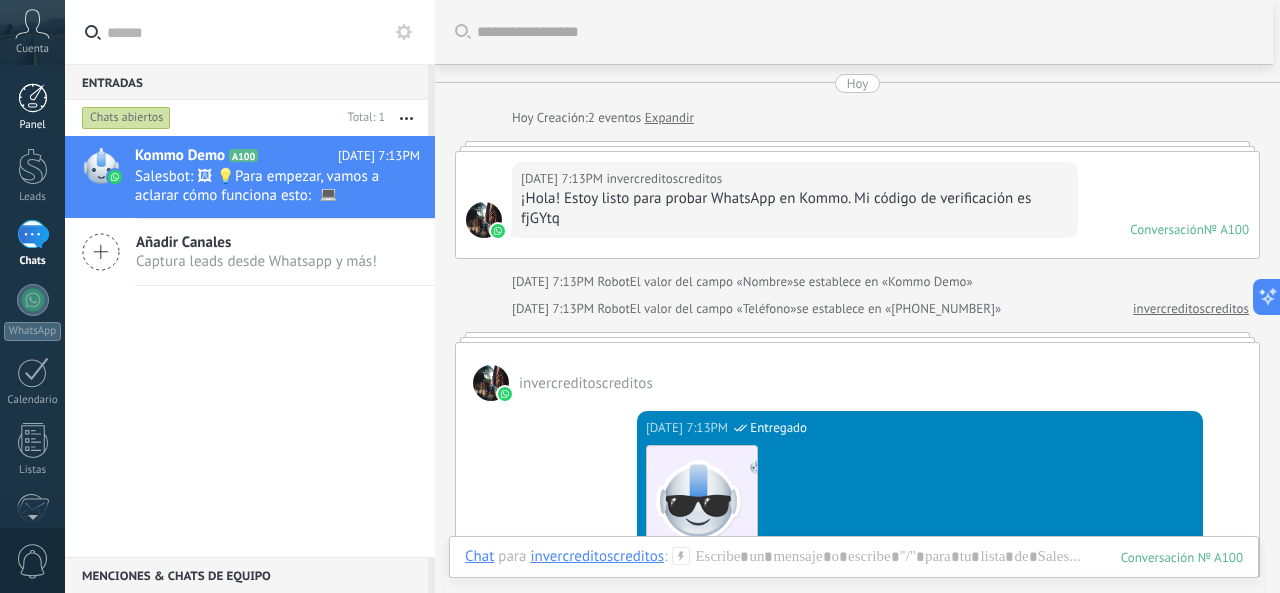 click at bounding box center (33, 98) 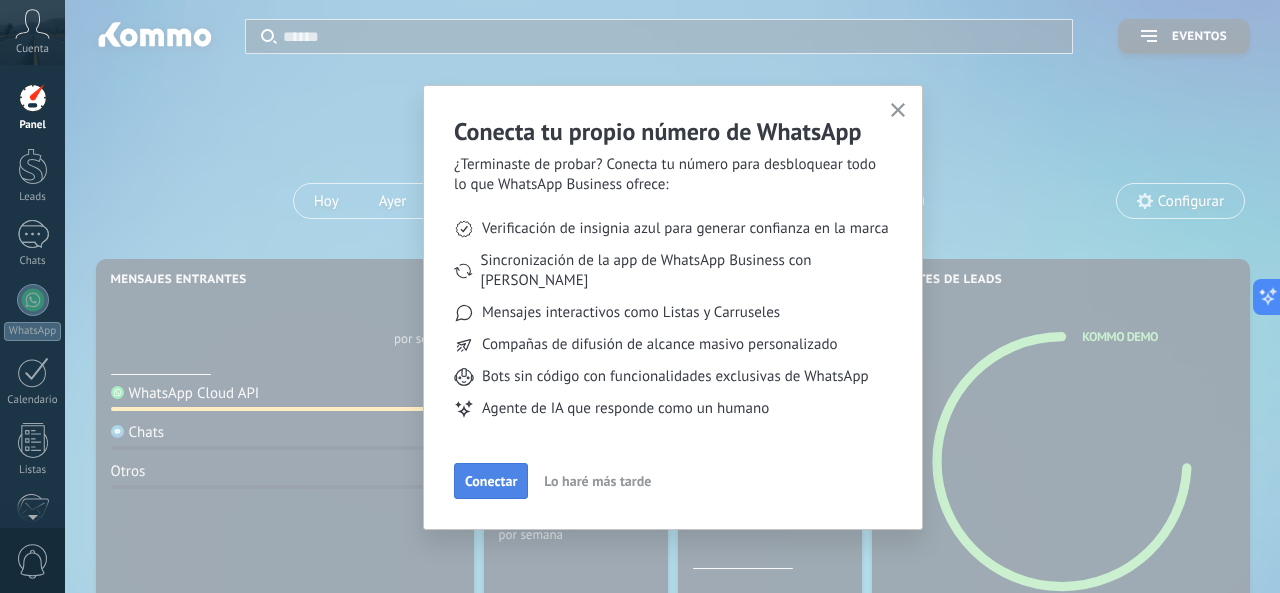 click on "Conectar" at bounding box center (491, 481) 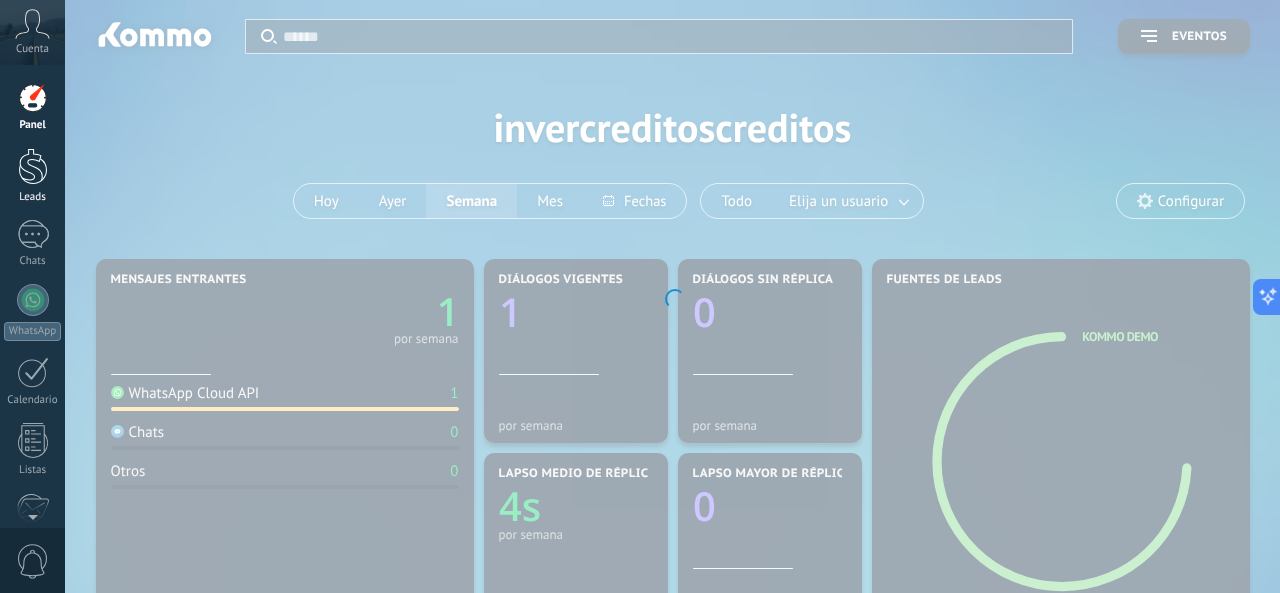 click on "Leads" at bounding box center [32, 176] 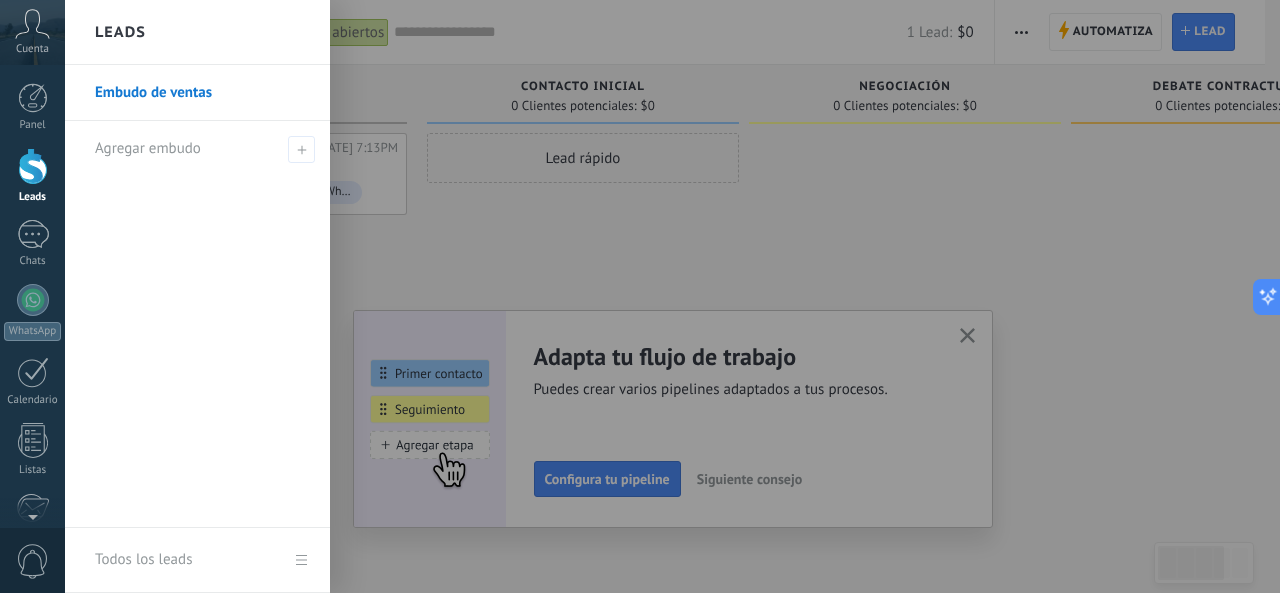 click at bounding box center [1227, 299] 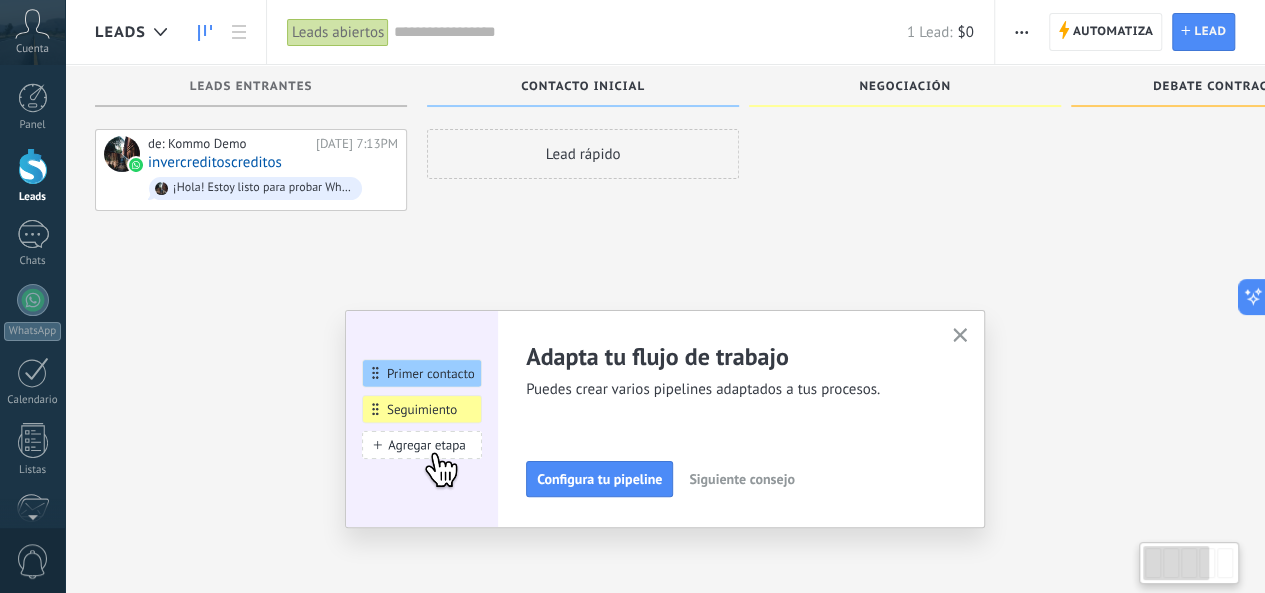 scroll, scrollTop: 7, scrollLeft: 0, axis: vertical 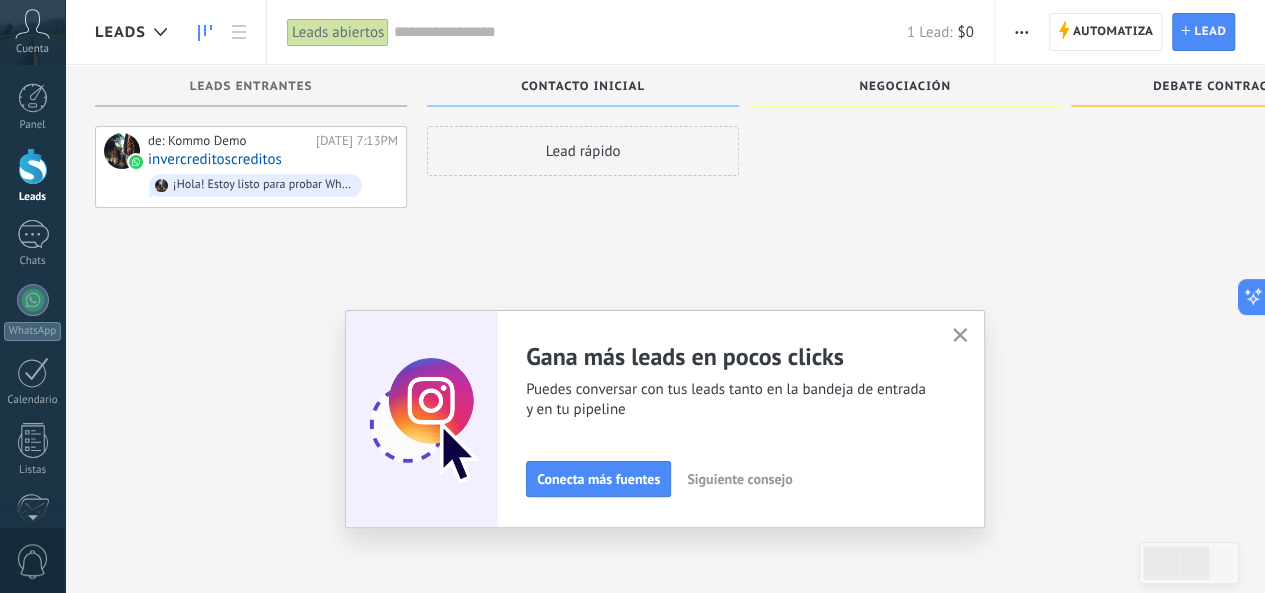 click 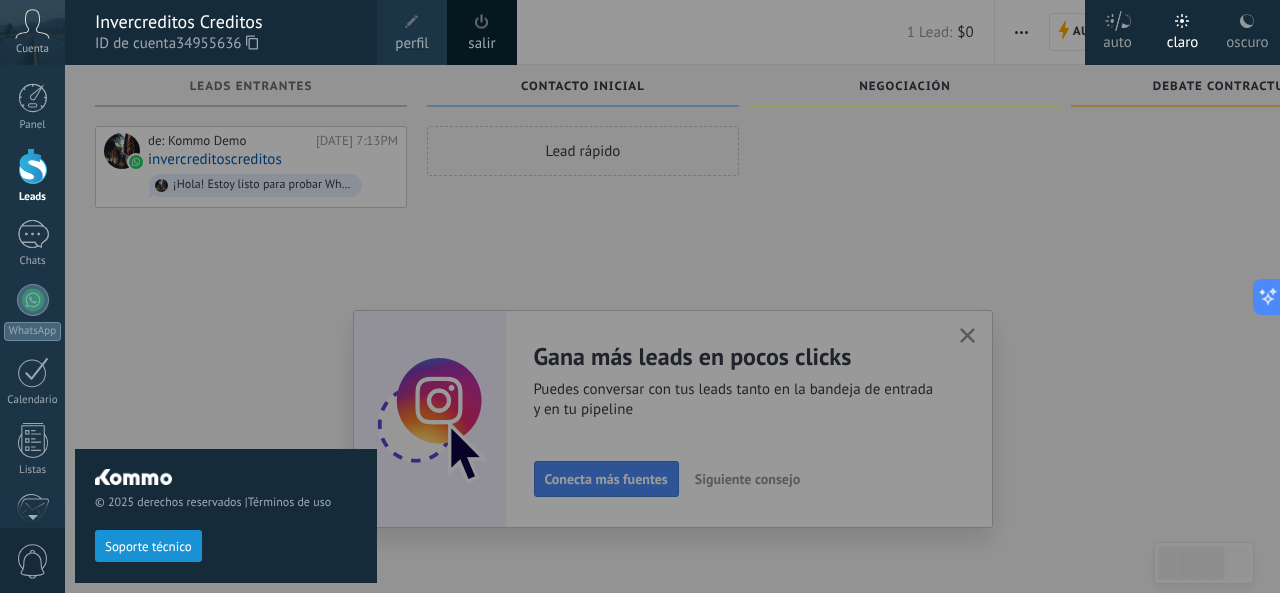 click at bounding box center [705, 296] 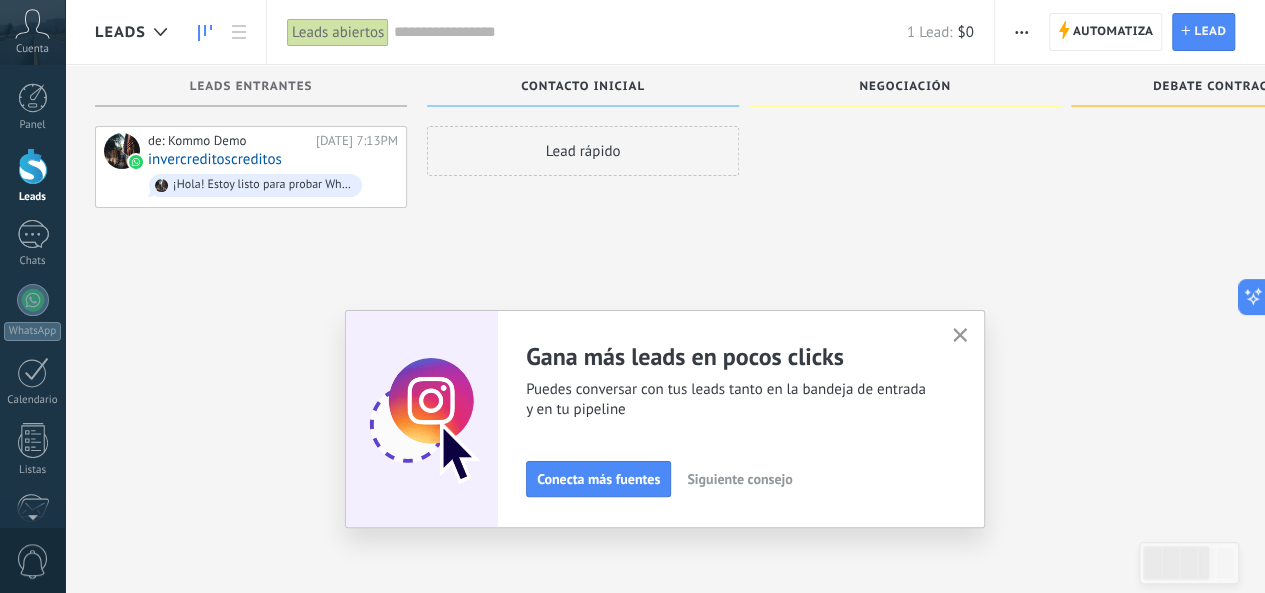 click at bounding box center (960, 336) 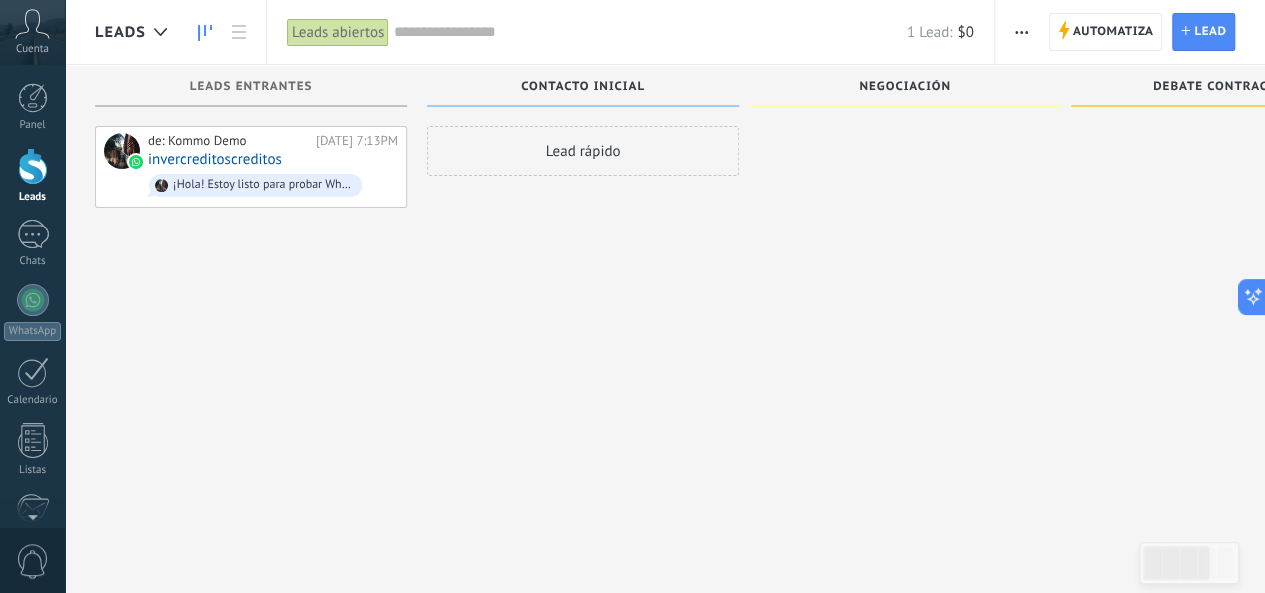 click on "Negociación" at bounding box center [905, 86] 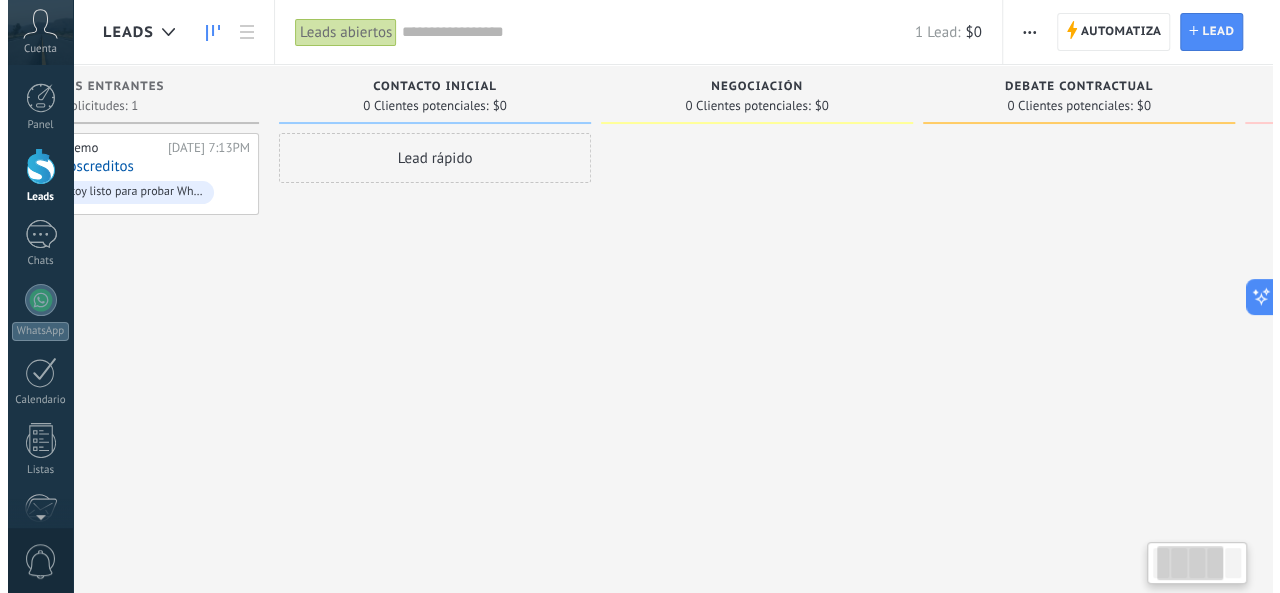 scroll, scrollTop: 0, scrollLeft: 0, axis: both 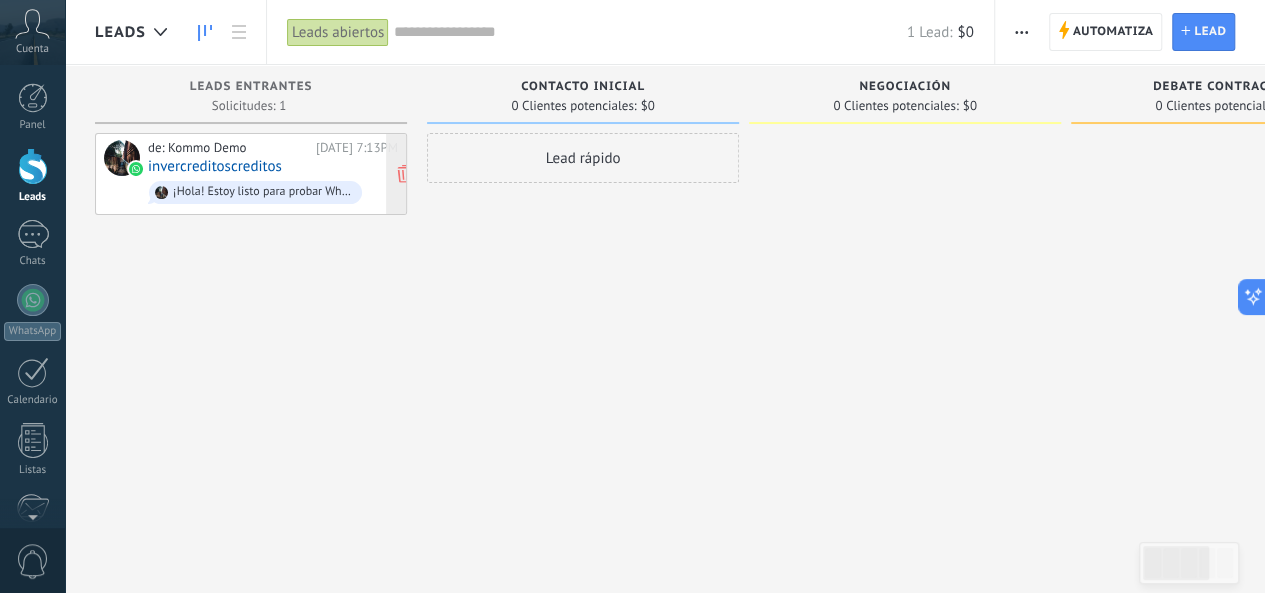 click on "invercreditoscreditos" at bounding box center (215, 166) 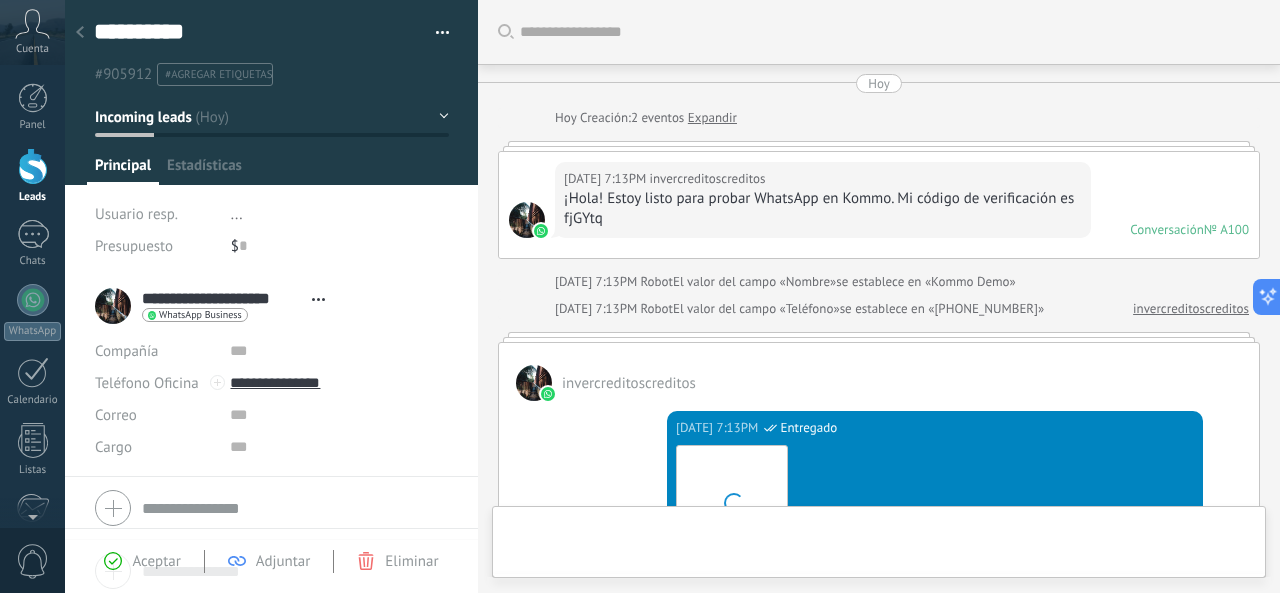 type on "**********" 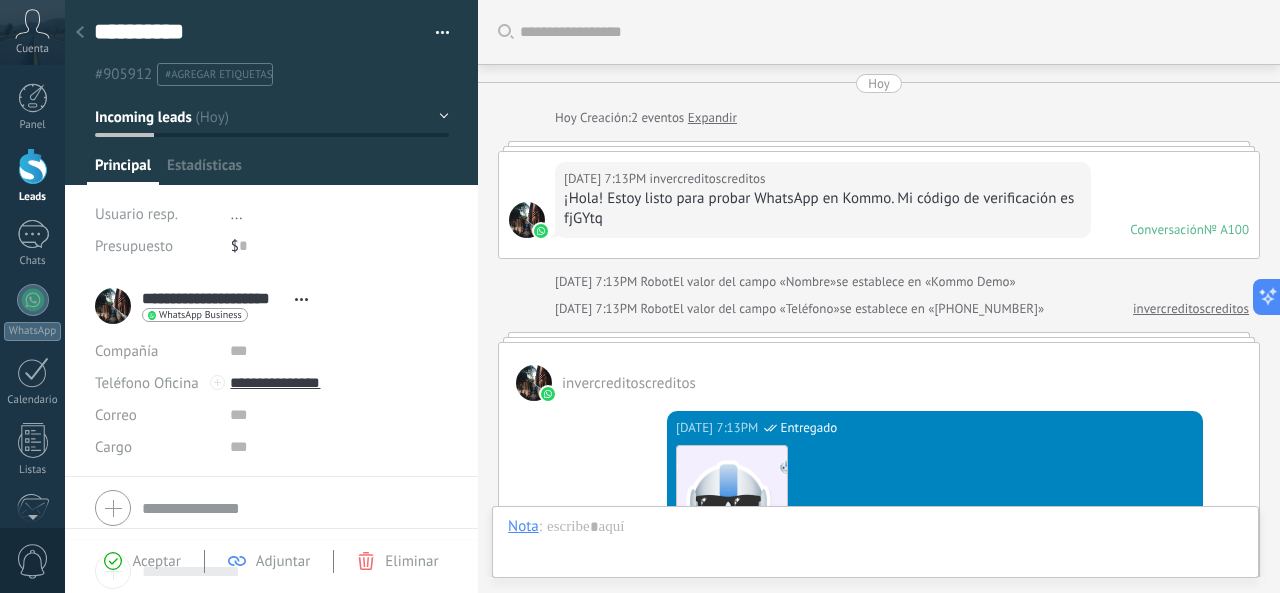scroll, scrollTop: 807, scrollLeft: 0, axis: vertical 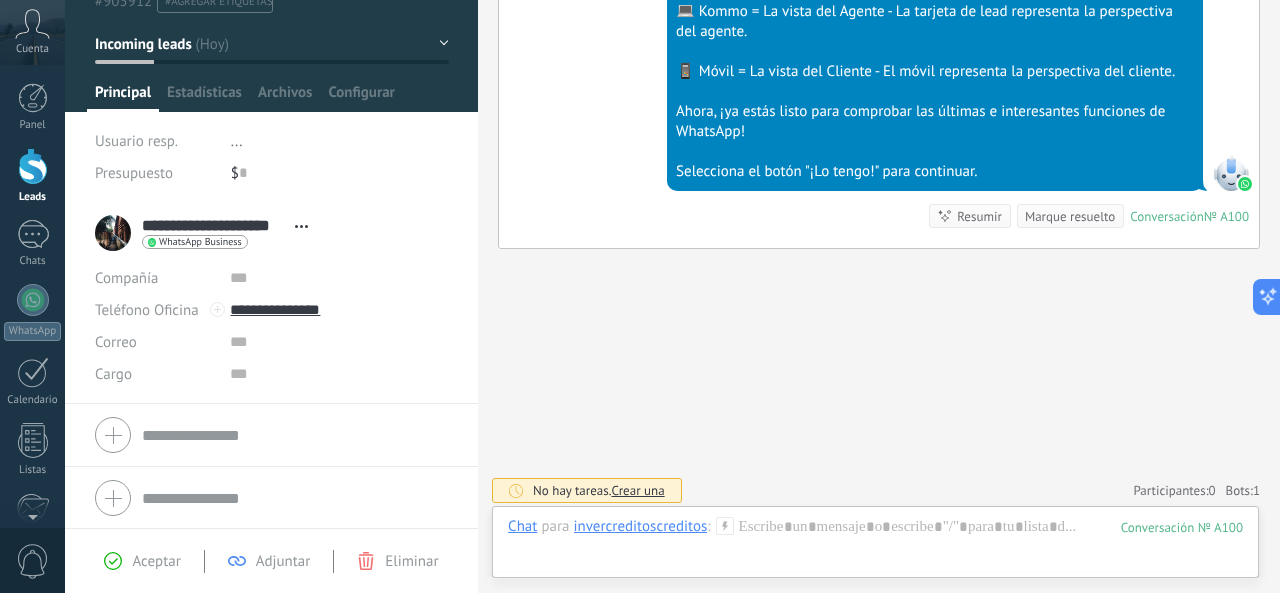 click on "Buscar Carga más [DATE] [DATE] Creación:  2  eventos   Expandir [DATE] 7:13PM invercreditoscreditos  ¡Hola! Estoy listo para probar WhatsApp en Kommo. Mi código de verificación es fjGYtq Conversación  № A100 Conversación № A100 [DATE] 7:13PM Robot  El valor del campo «Nombre»  se establece en «Kommo Demo» [DATE] 7:13PM Robot  El valor del campo «Teléfono»  se establece en «[PHONE_NUMBER]» invercreditoscreditos invercreditoscreditos  [DATE] 7:13PM SalesBot (TestBot)  Entregado Descargar Hola, soy el Salesbot. ¡Estoy aquí para guiarte a través de las más recientes funciones de WhatsApp! [DATE] 7:13PM SalesBot (TestBot)  Entregado Descargar 💡Para empezar, vamos a aclarar cómo funciona esto:    💻 Kommo = La vista del Agente - La tarjeta de lead representa la perspectiva del agente.   📱 Móvil = La vista del Cliente - El móvil representa la perspectiva del cliente.   Ahora, ¡ya estás listo para comprobar las últimas e interesantes funciones de WhatsApp!    Conversación  № A100" at bounding box center [879, -105] 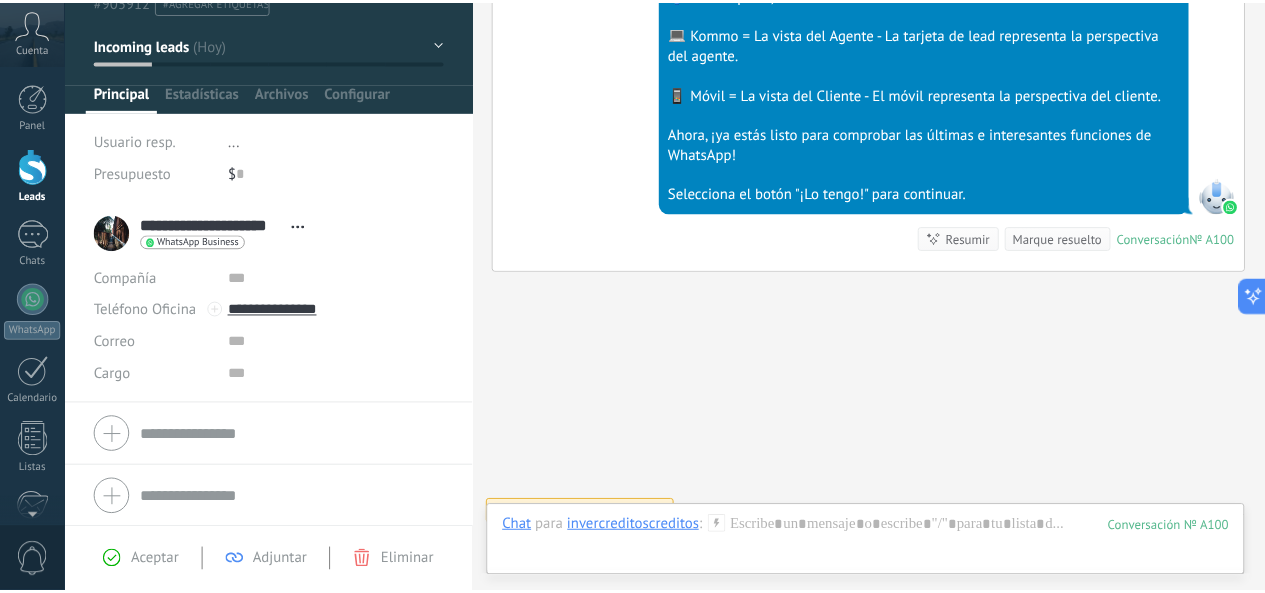 scroll, scrollTop: 807, scrollLeft: 0, axis: vertical 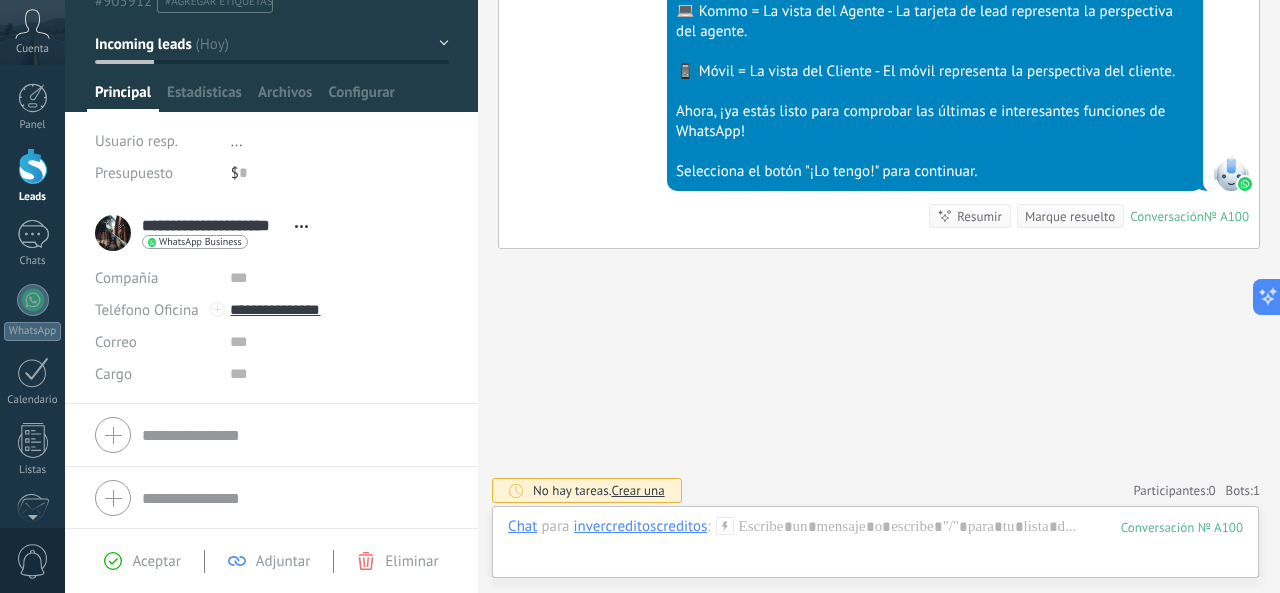 click 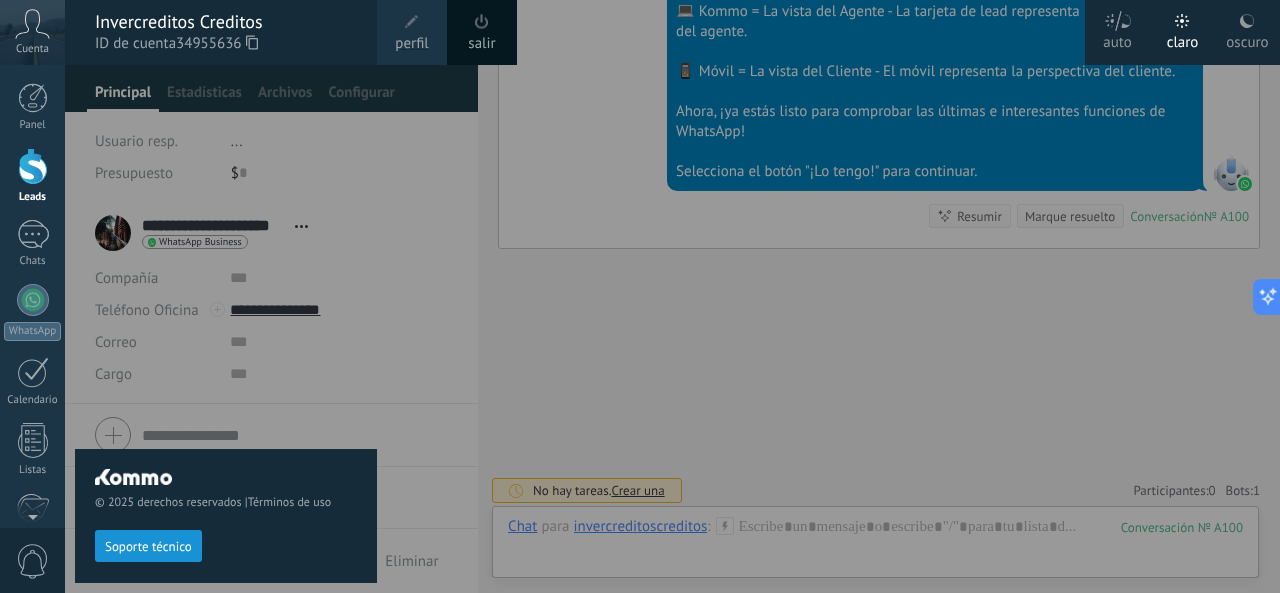 click at bounding box center (705, 296) 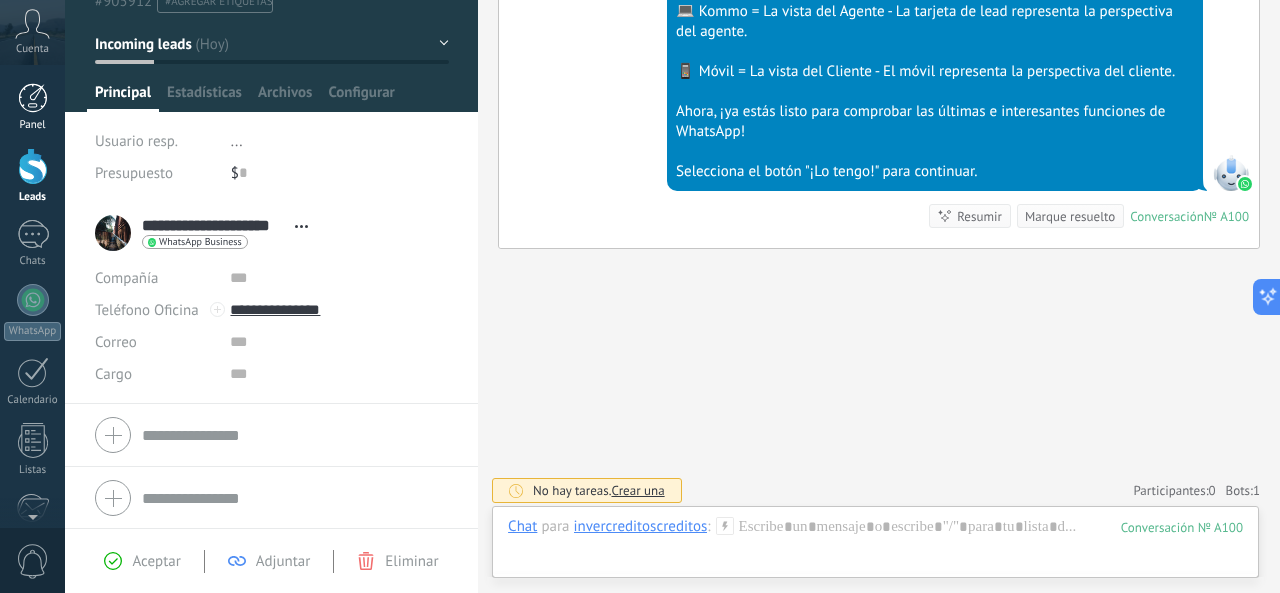 click at bounding box center [33, 98] 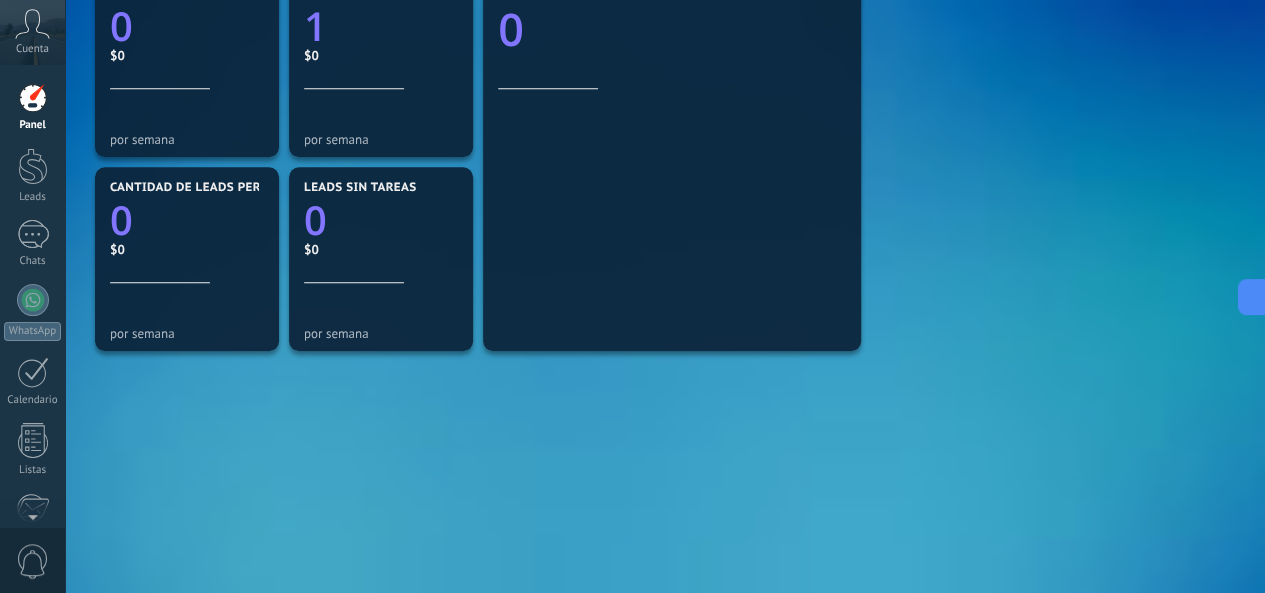 scroll, scrollTop: 692, scrollLeft: 0, axis: vertical 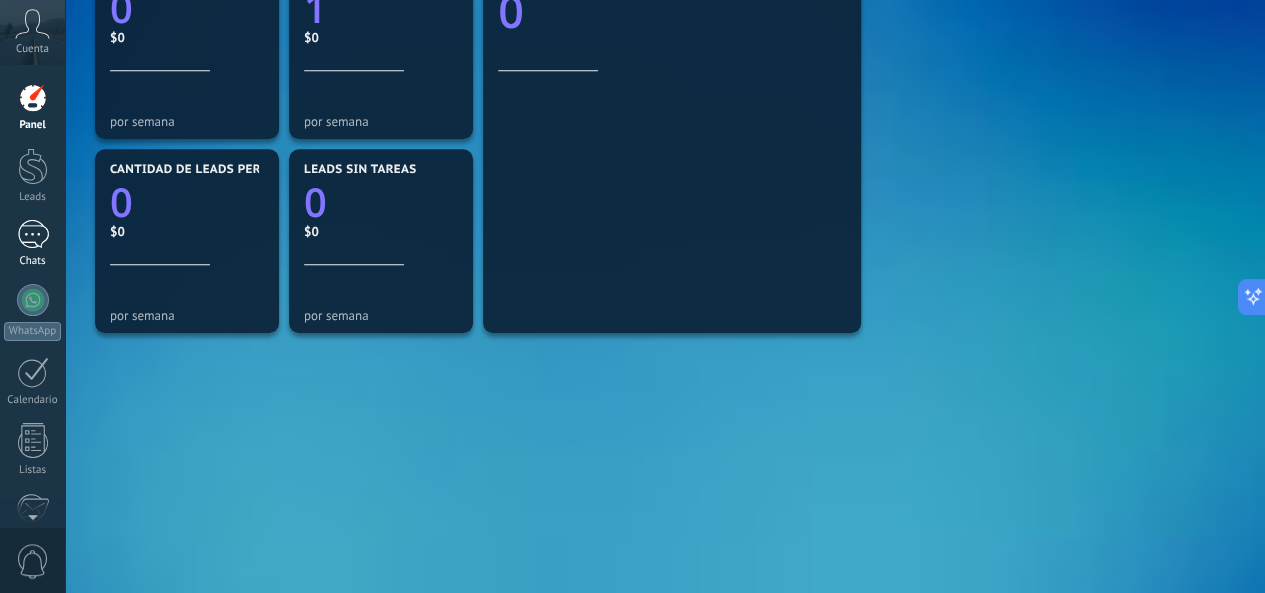 click on "1" at bounding box center [33, 234] 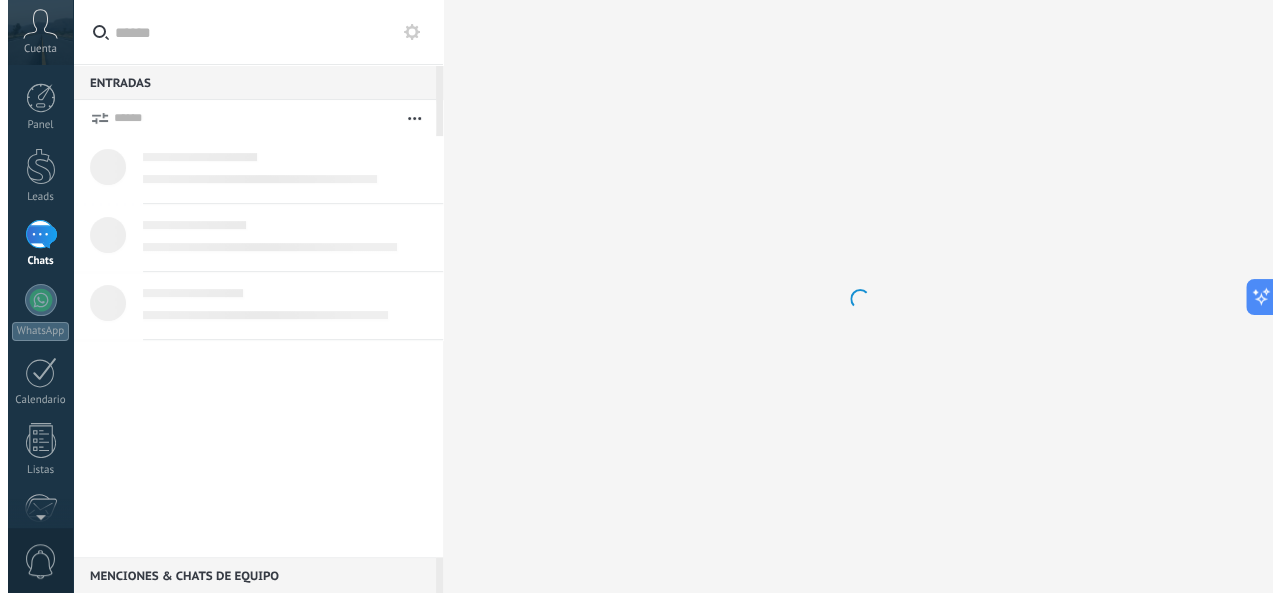 scroll, scrollTop: 0, scrollLeft: 0, axis: both 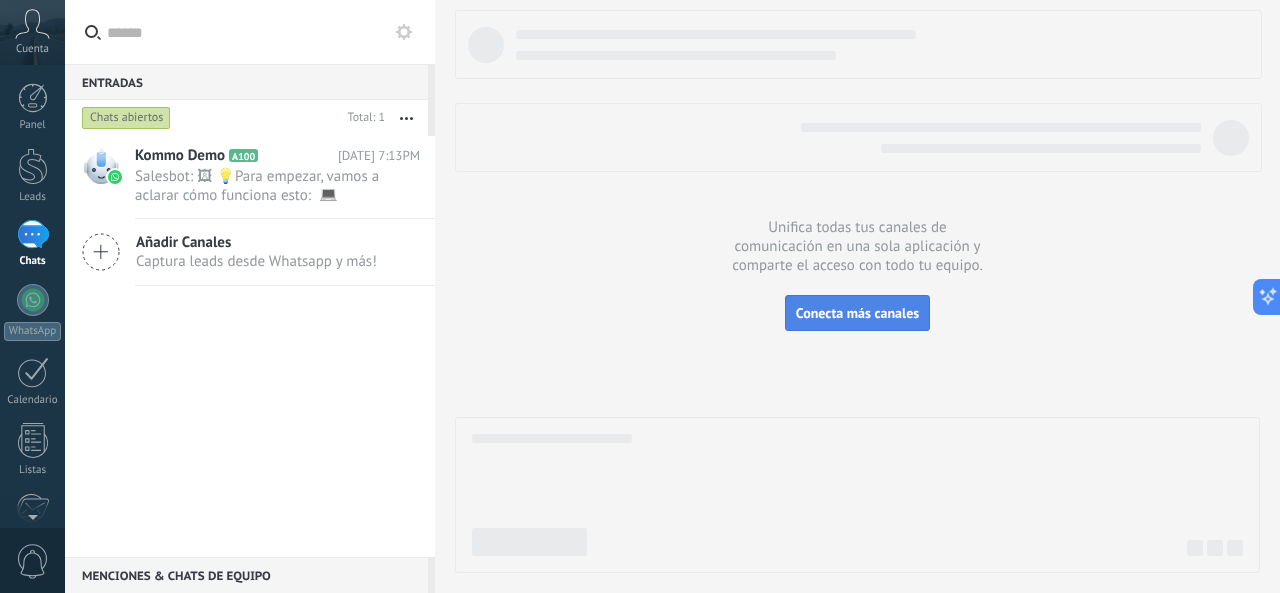 click on "Conecta más canales" at bounding box center [857, 313] 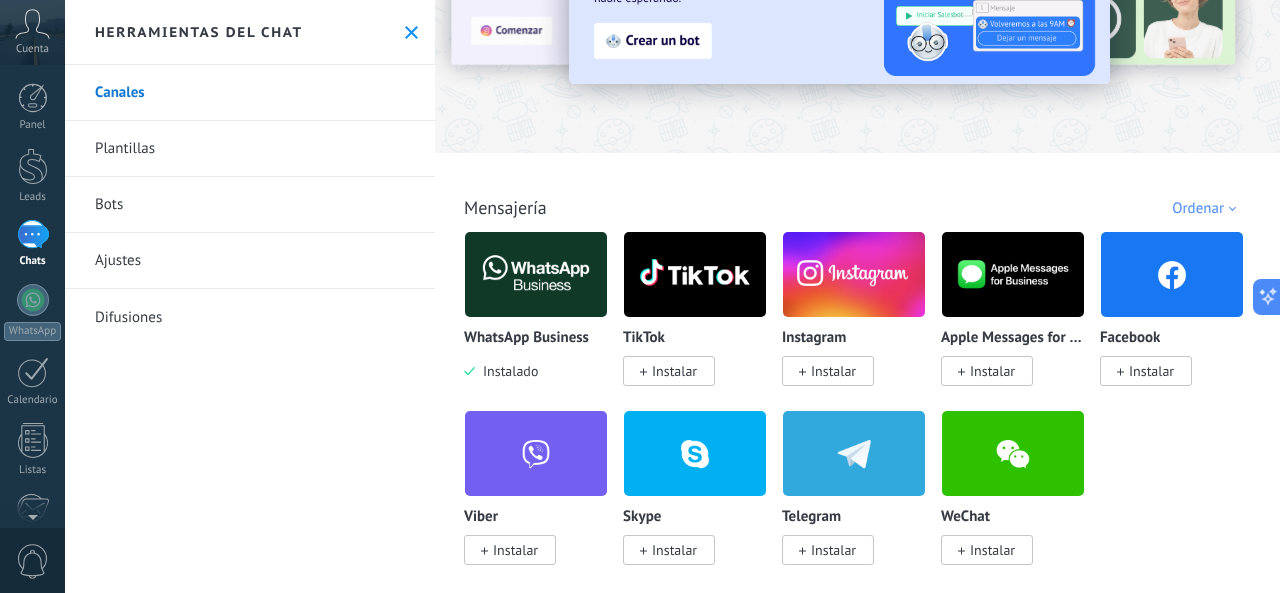 scroll, scrollTop: 170, scrollLeft: 0, axis: vertical 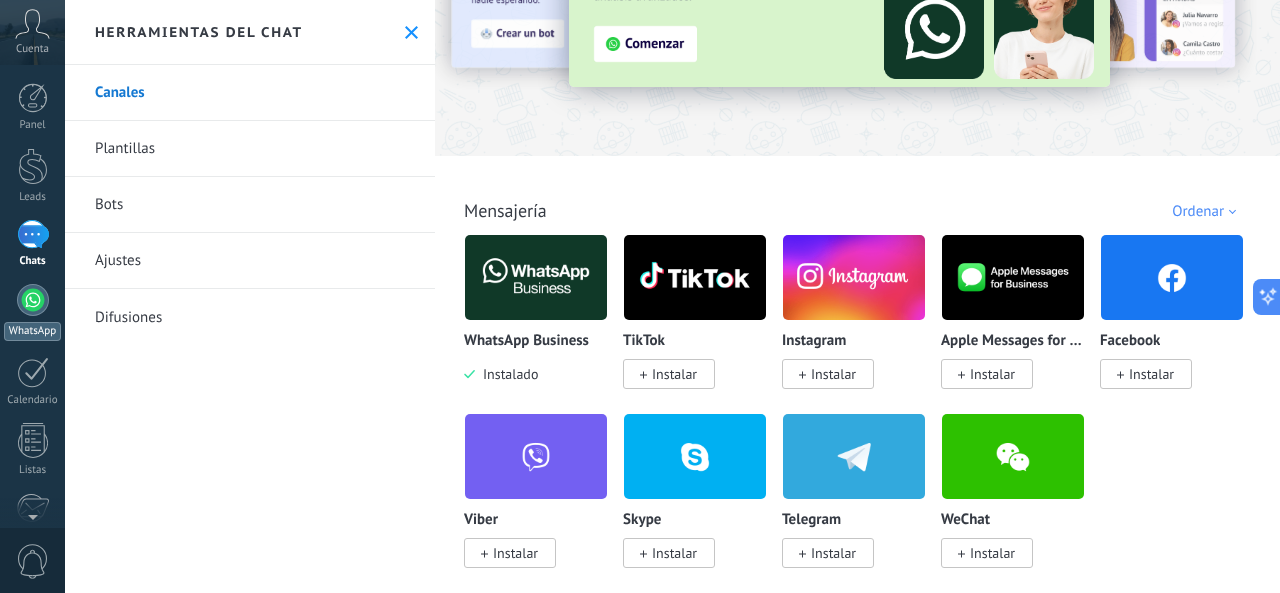 click at bounding box center (33, 300) 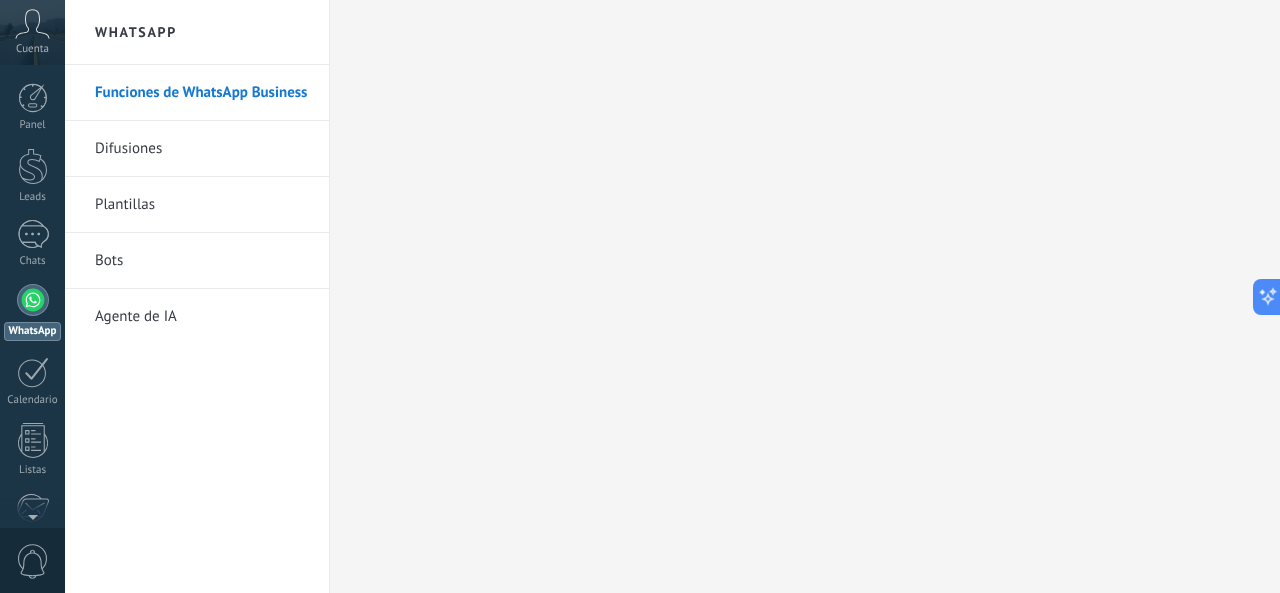 click on "Difusiones" at bounding box center [202, 149] 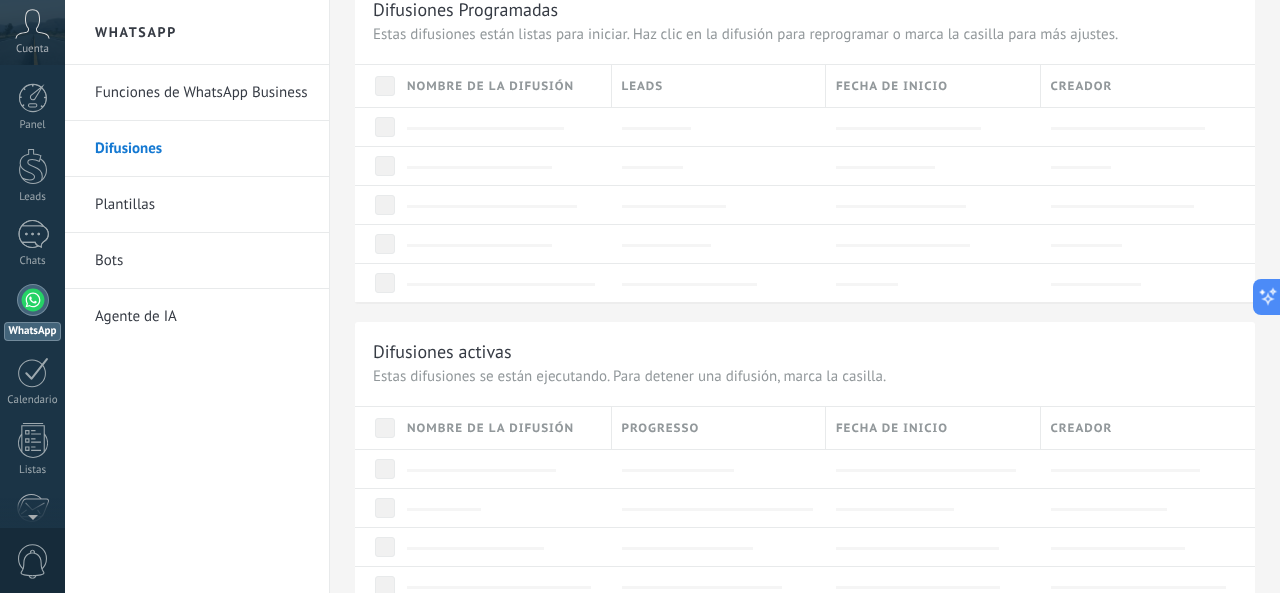 scroll, scrollTop: 918, scrollLeft: 0, axis: vertical 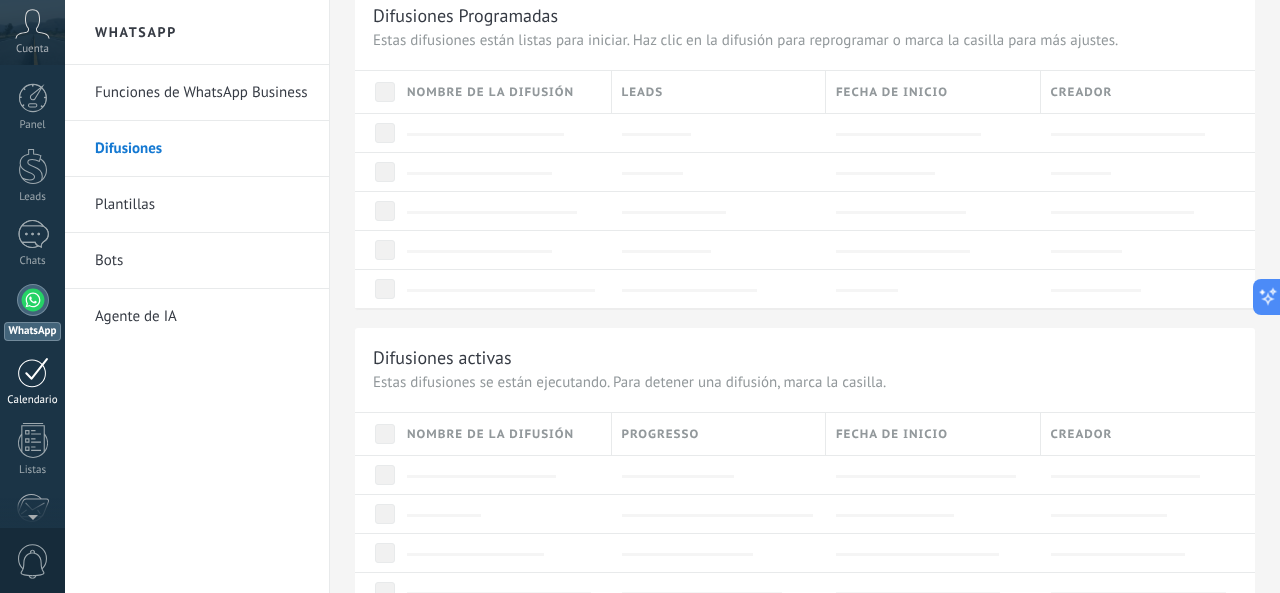 click at bounding box center [33, 372] 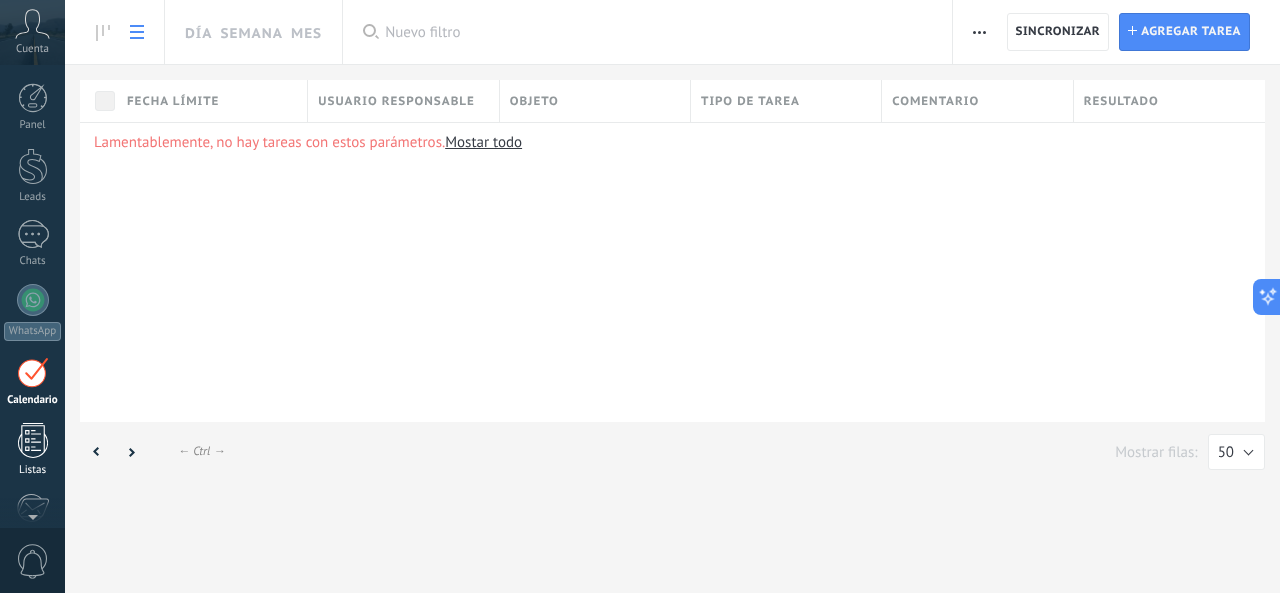 click at bounding box center (33, 440) 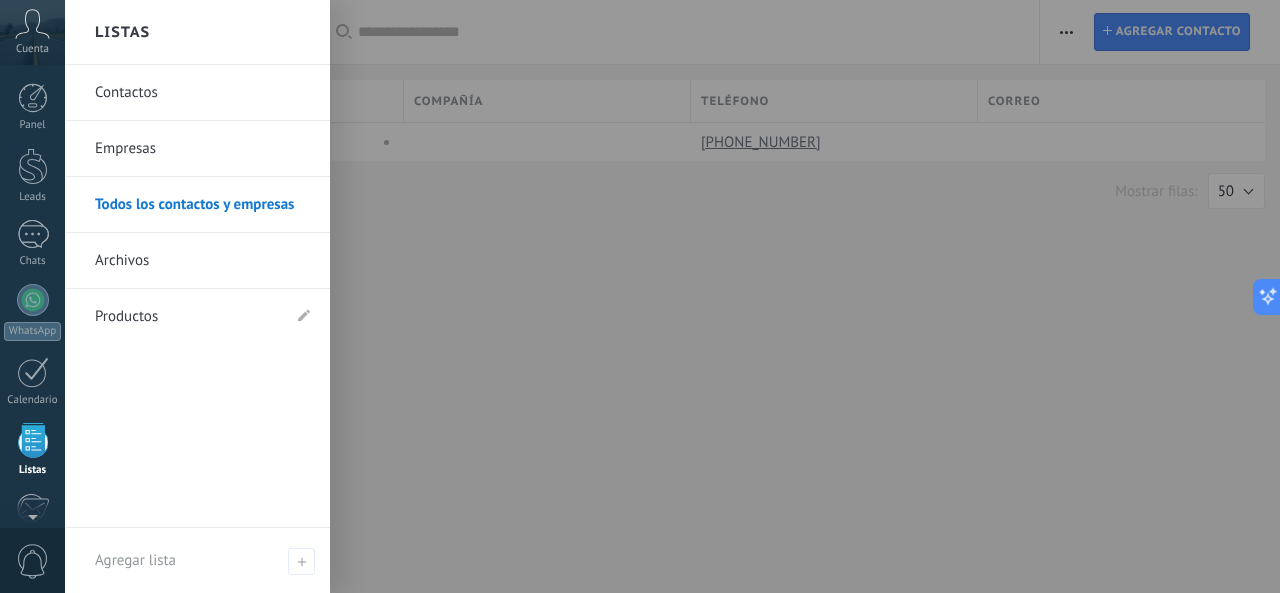 click on "Todos los contactos y empresas Aplicar Lista completa Contactos sin tareas Contactos con tareas atrasadas Sin leads Eliminados Guardar Todo el tiempo Todo el tiempo [DATE] [DATE] Últimos  ** 30  dias Esta semana La última semana Este mes El mes pasado Este trimestre Este año   Seleccionar todo Sin leads Sin la apertura de la causa Contacto inicial Negociación Debate contractual Discusión de contrato Logrado con éxito Venta Perdido Etapas activas Seleccionar todo Presupuesto insuficiente No hay necesidad para el producto No satisfecho con las condiciones Comprado del competidor Razón no definida Razones de pérdidas Seleccionar todo [DATE] [DATE] Esta semana Este mes Este trimestre No hay tareas atrasadas Todo valores Aplicar Restablecer Imprimir Agregar una compañía Exportar Importar Ajustes de la lista Procesos empresariales Buscar duplicados Contacto Agregar contacto Columnas adicionales Cargo (contacto) Creado por Dirección (compañía) Fecha de Creación Fecha de Modificación Leads Modificado por" at bounding box center (672, 296) 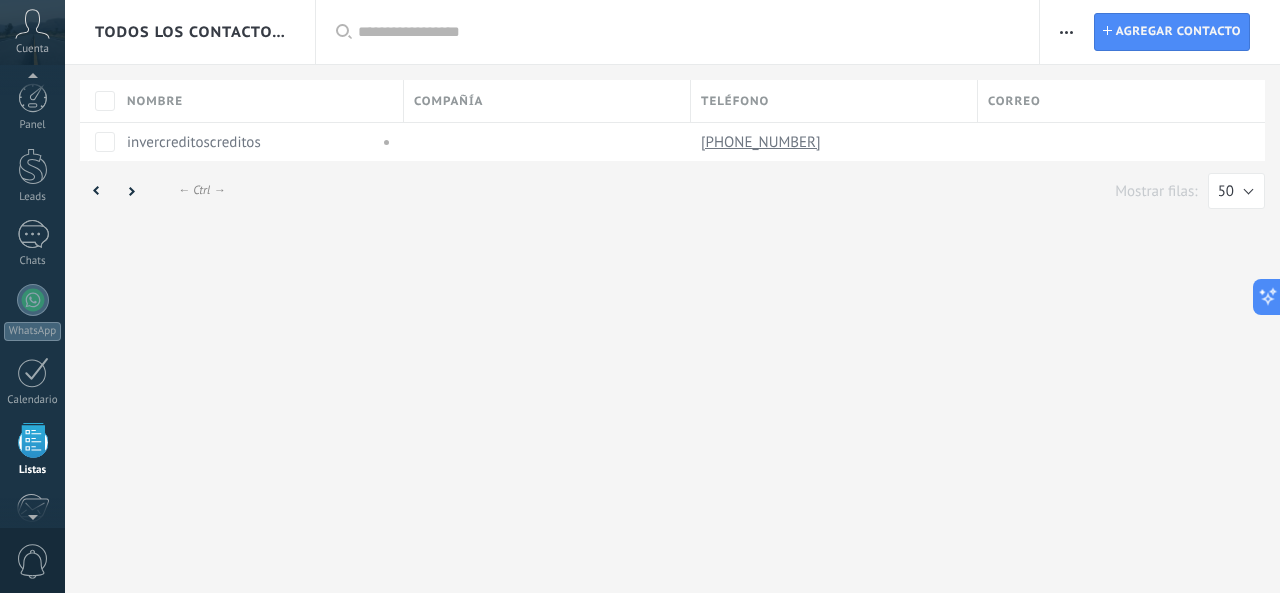 scroll, scrollTop: 123, scrollLeft: 0, axis: vertical 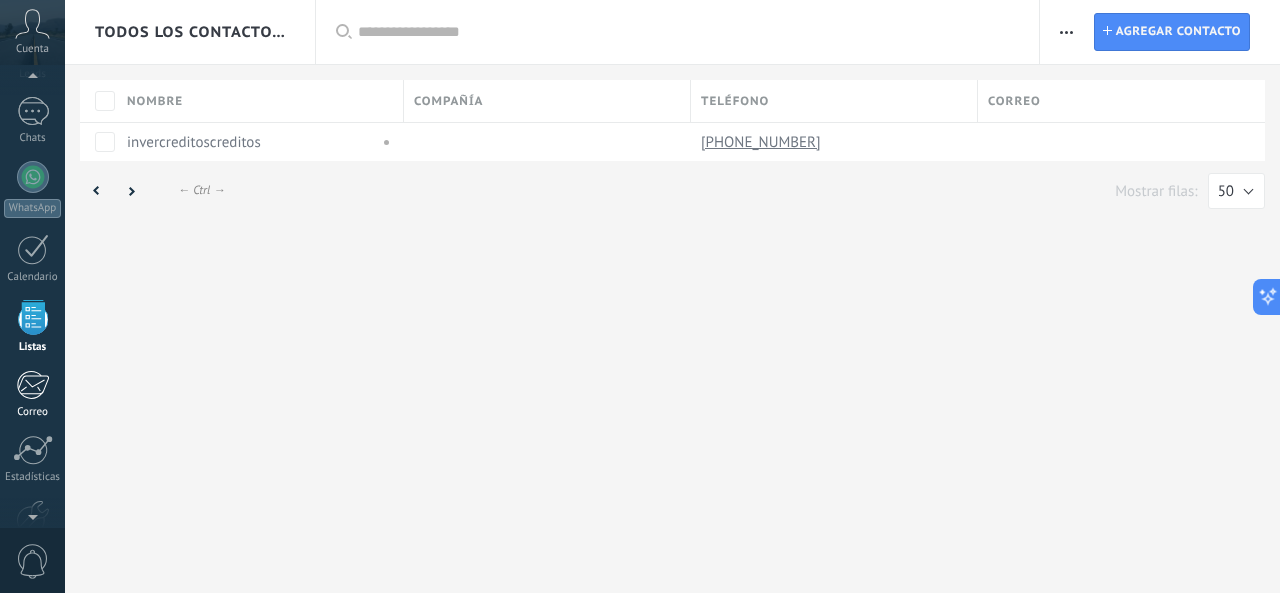 click at bounding box center [32, 385] 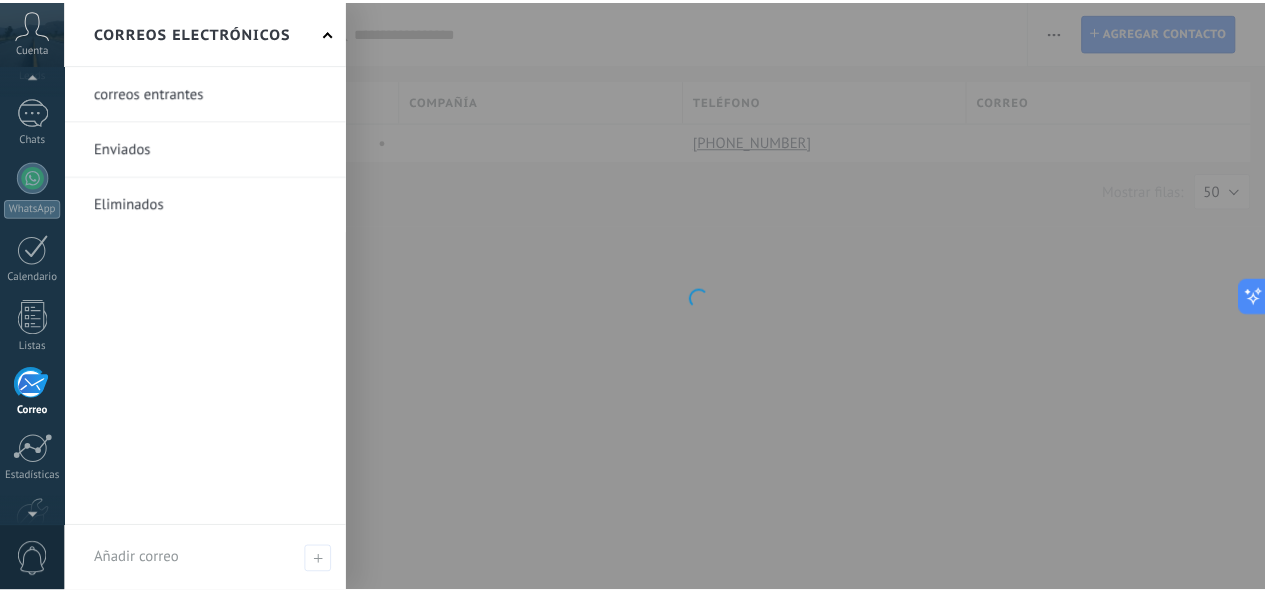 scroll, scrollTop: 193, scrollLeft: 0, axis: vertical 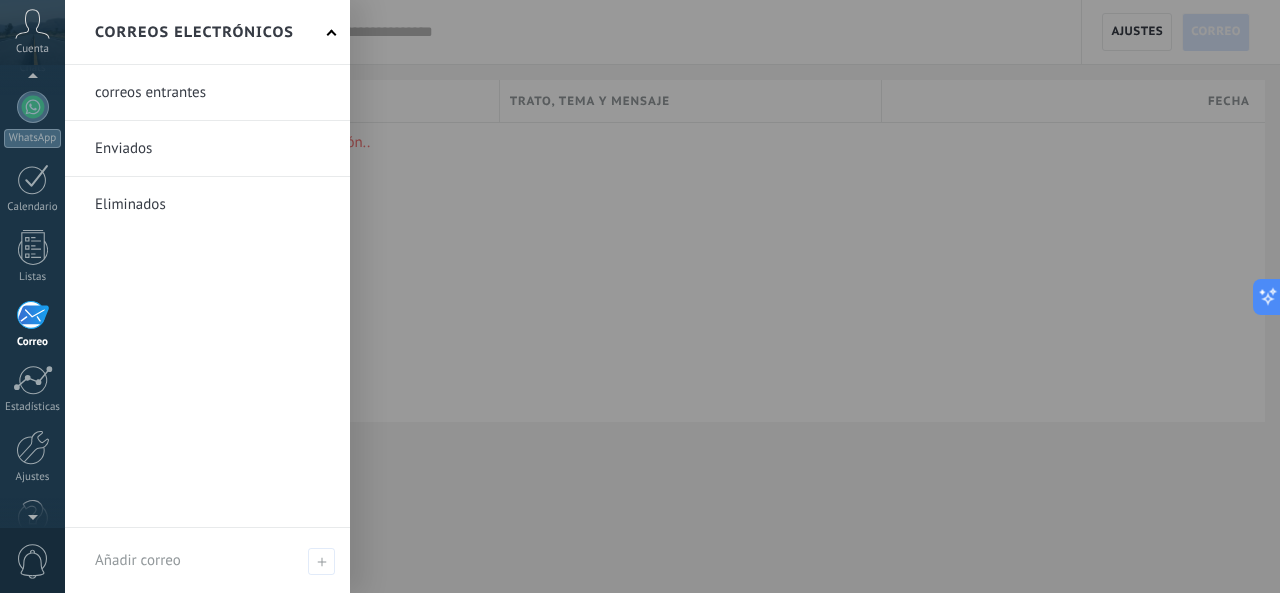 click at bounding box center [672, 454] 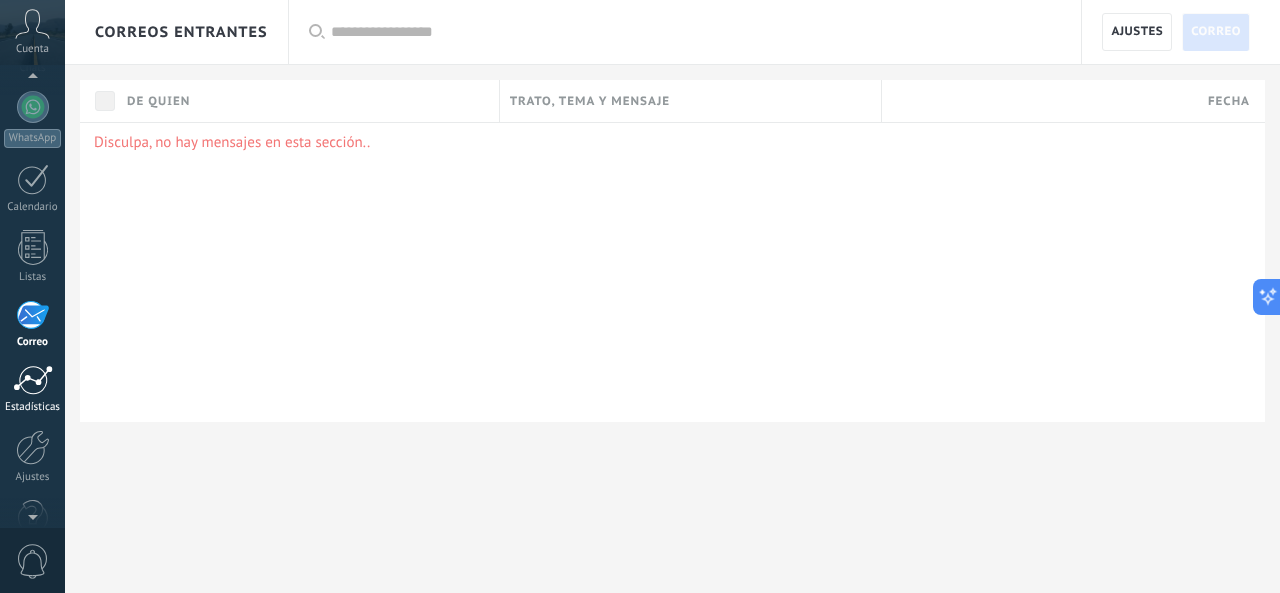 click at bounding box center (33, 380) 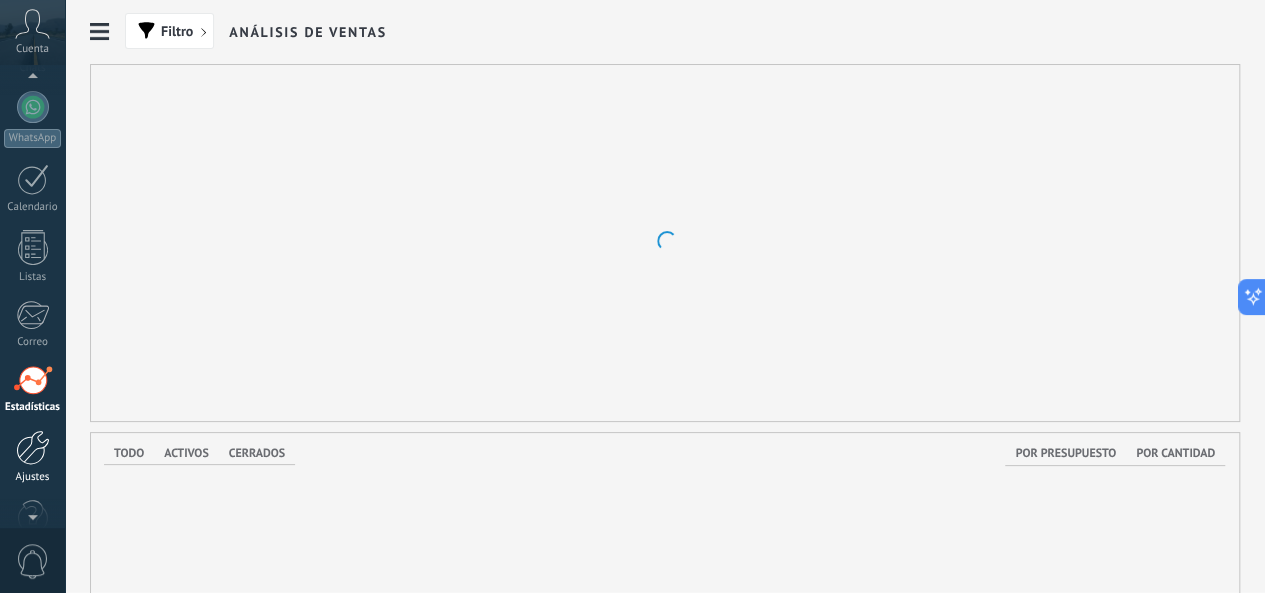 click at bounding box center (33, 447) 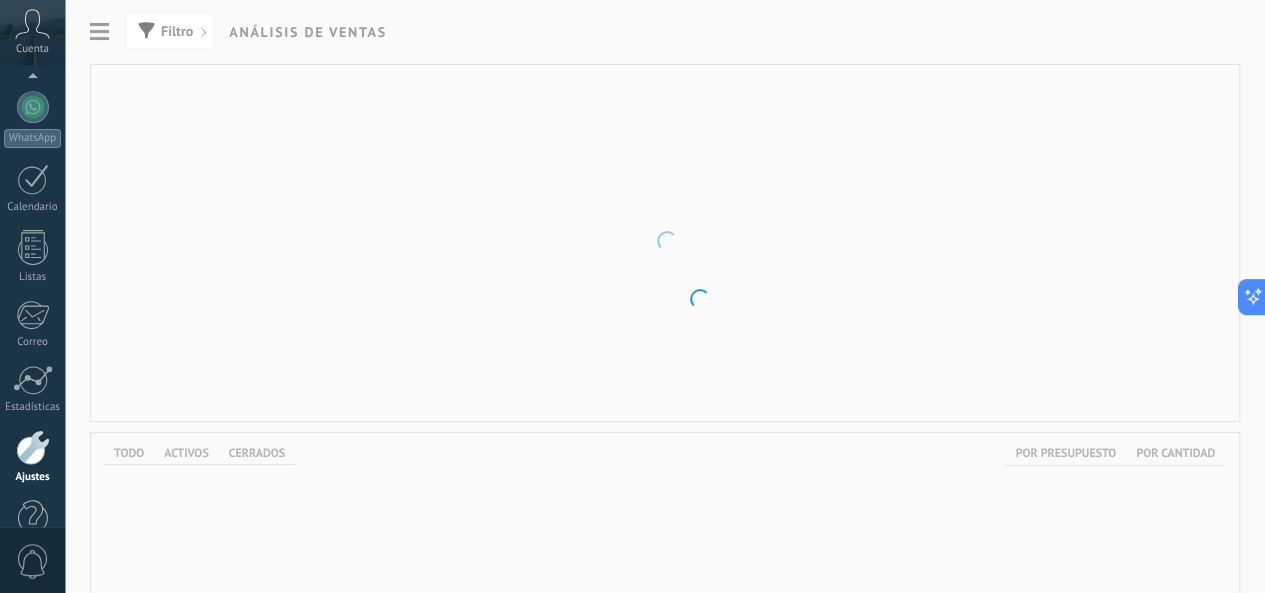 scroll, scrollTop: 237, scrollLeft: 0, axis: vertical 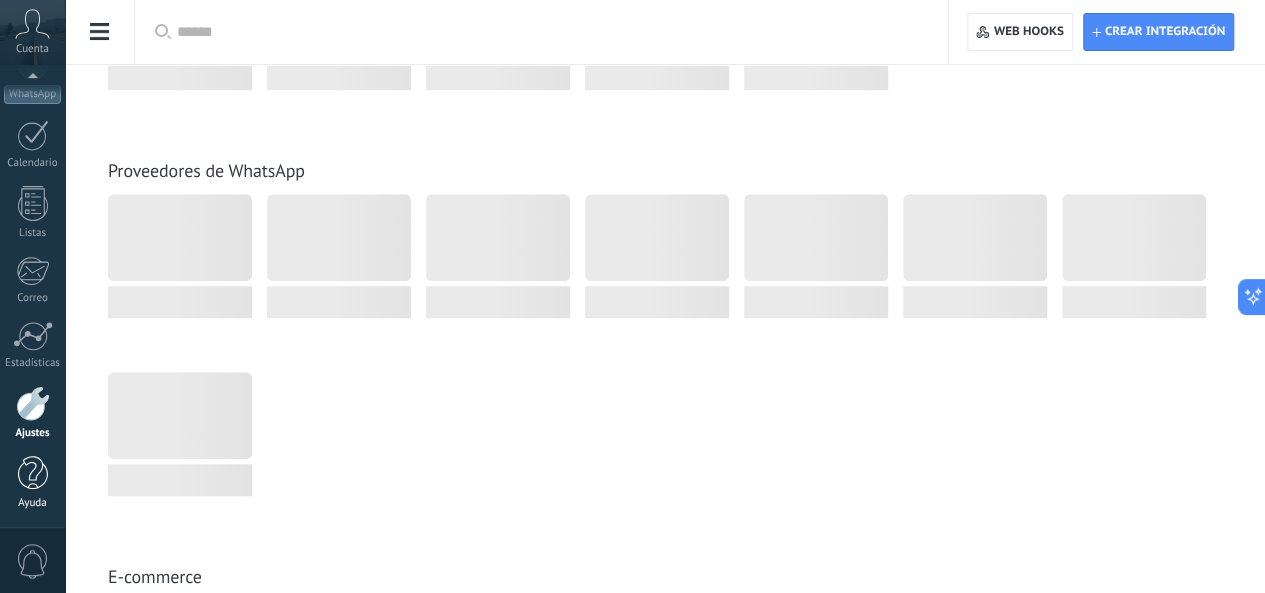 click at bounding box center [33, 473] 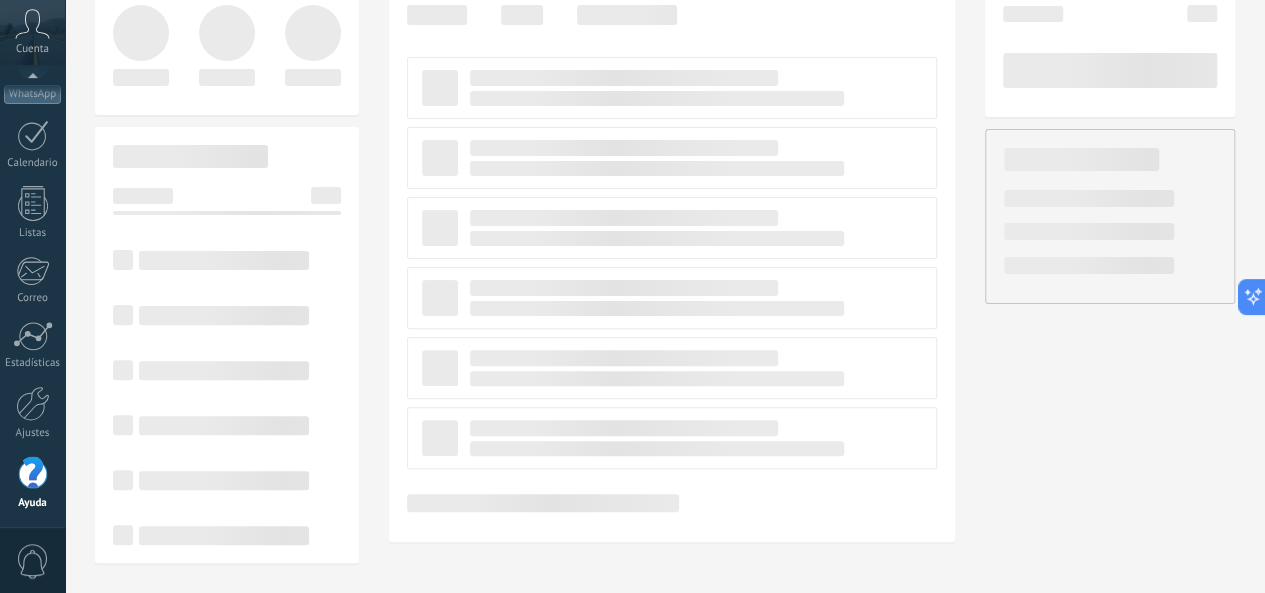 scroll, scrollTop: 0, scrollLeft: 0, axis: both 